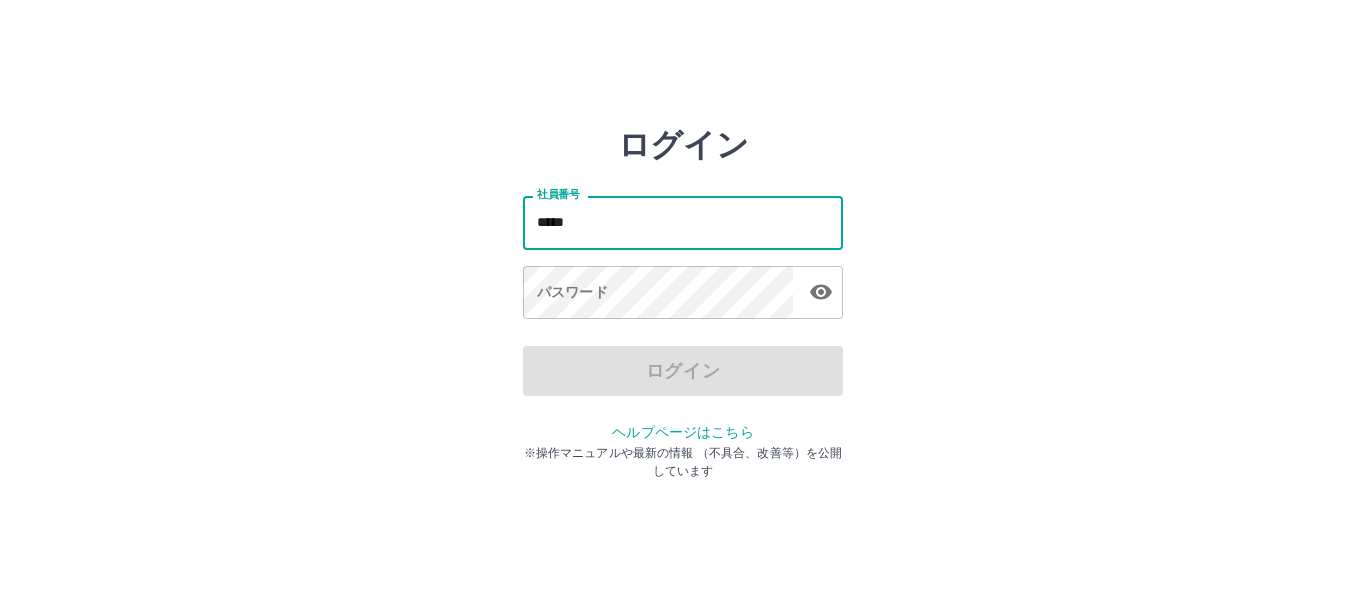 scroll, scrollTop: 0, scrollLeft: 0, axis: both 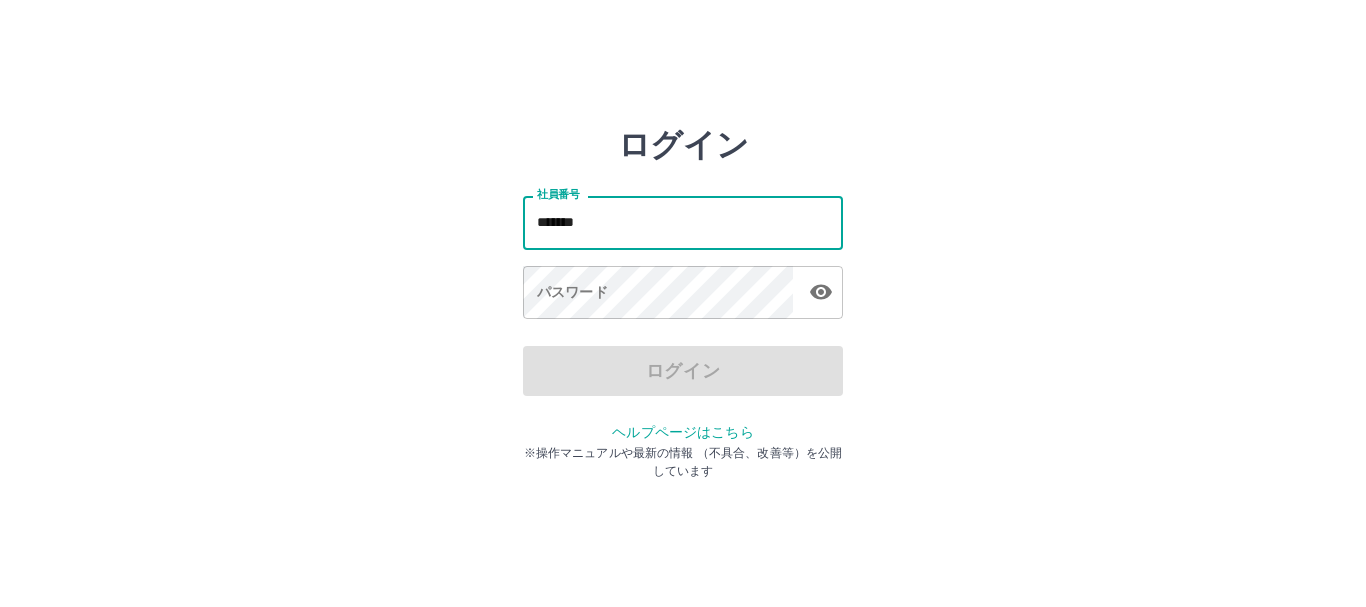 type on "*******" 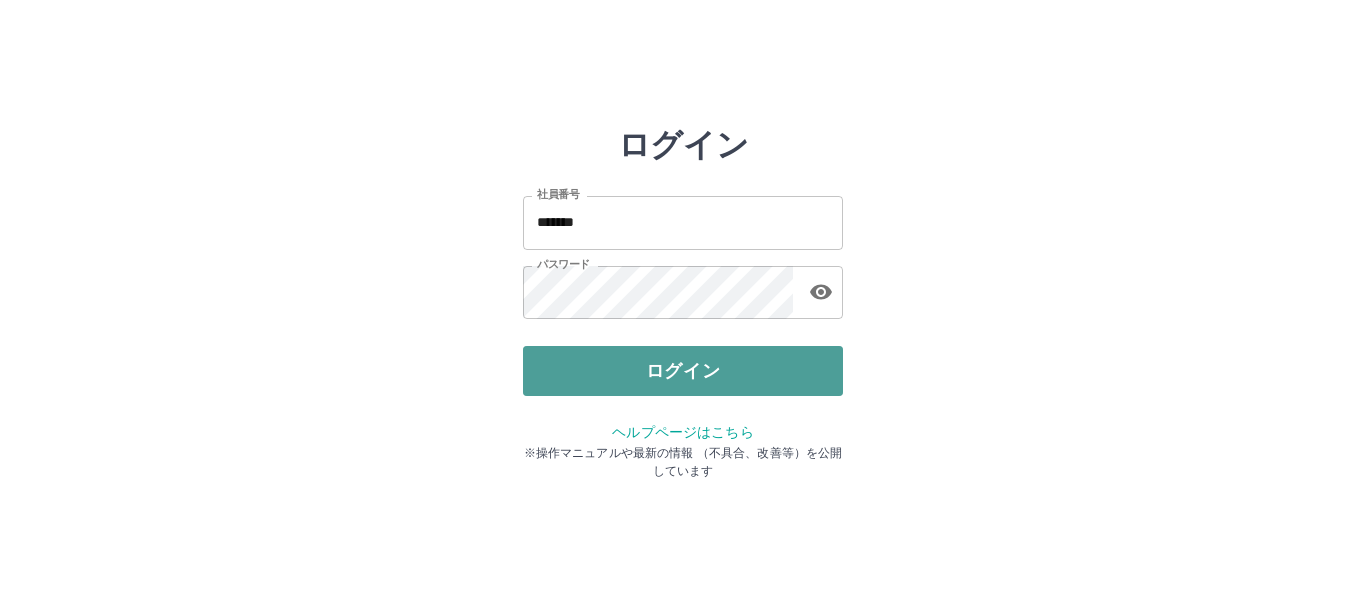 click on "ログイン" at bounding box center [683, 371] 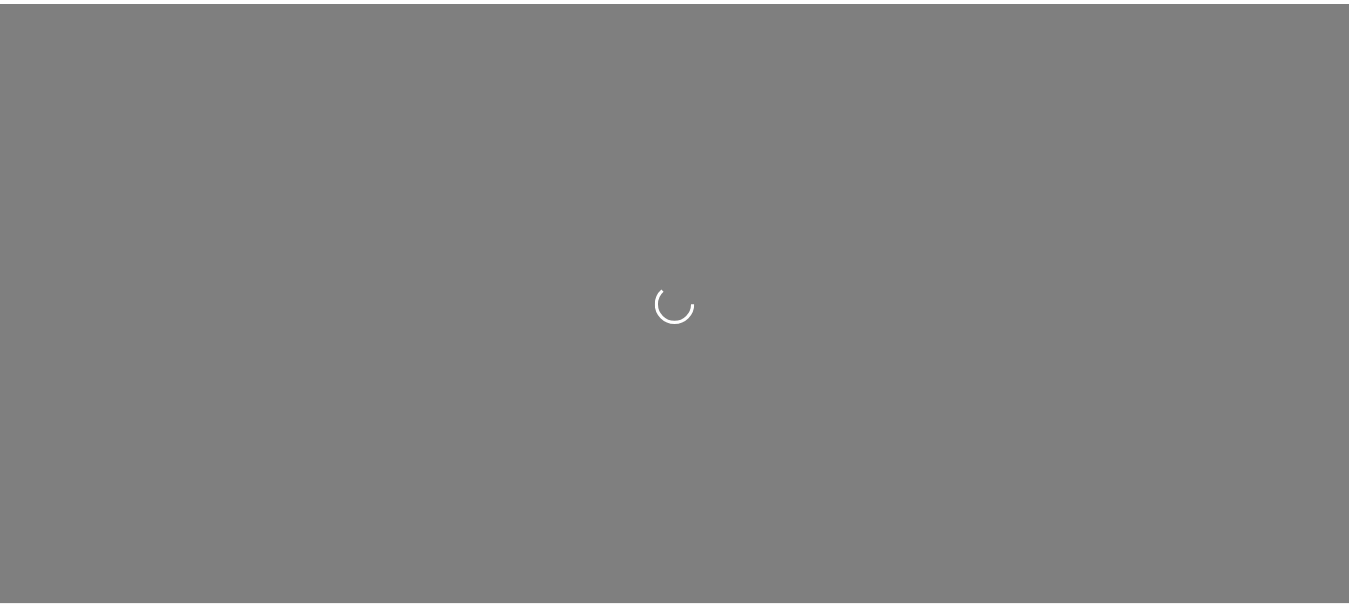 scroll, scrollTop: 0, scrollLeft: 0, axis: both 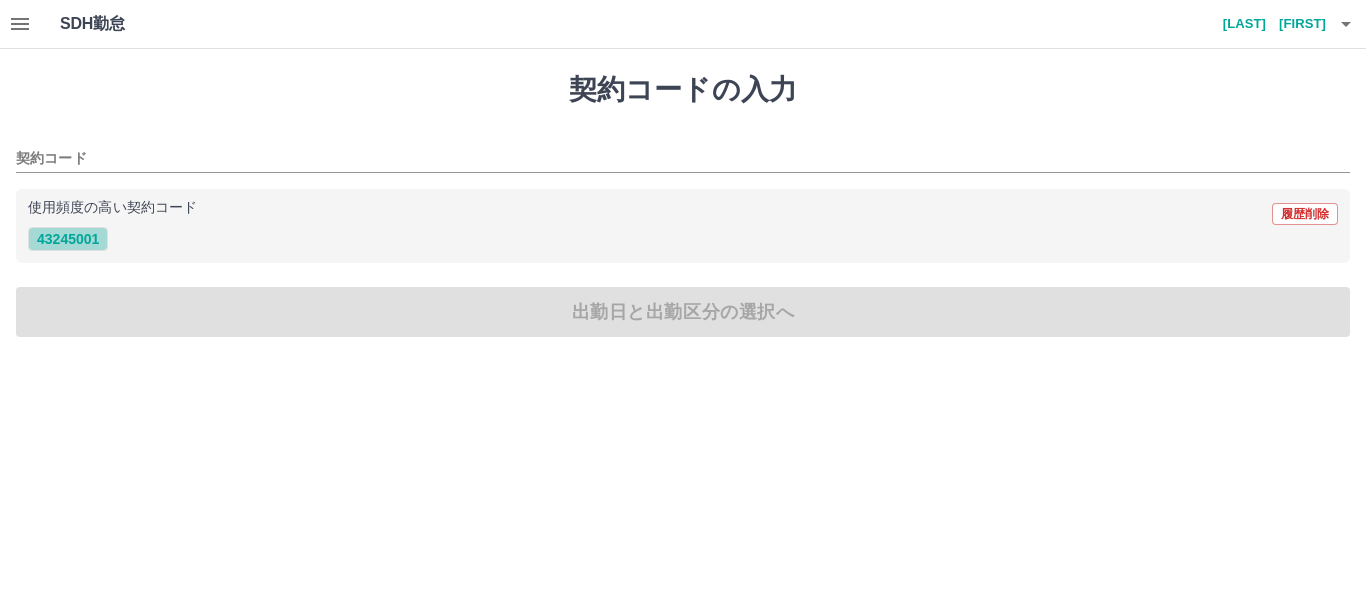 click on "43245001" at bounding box center [68, 239] 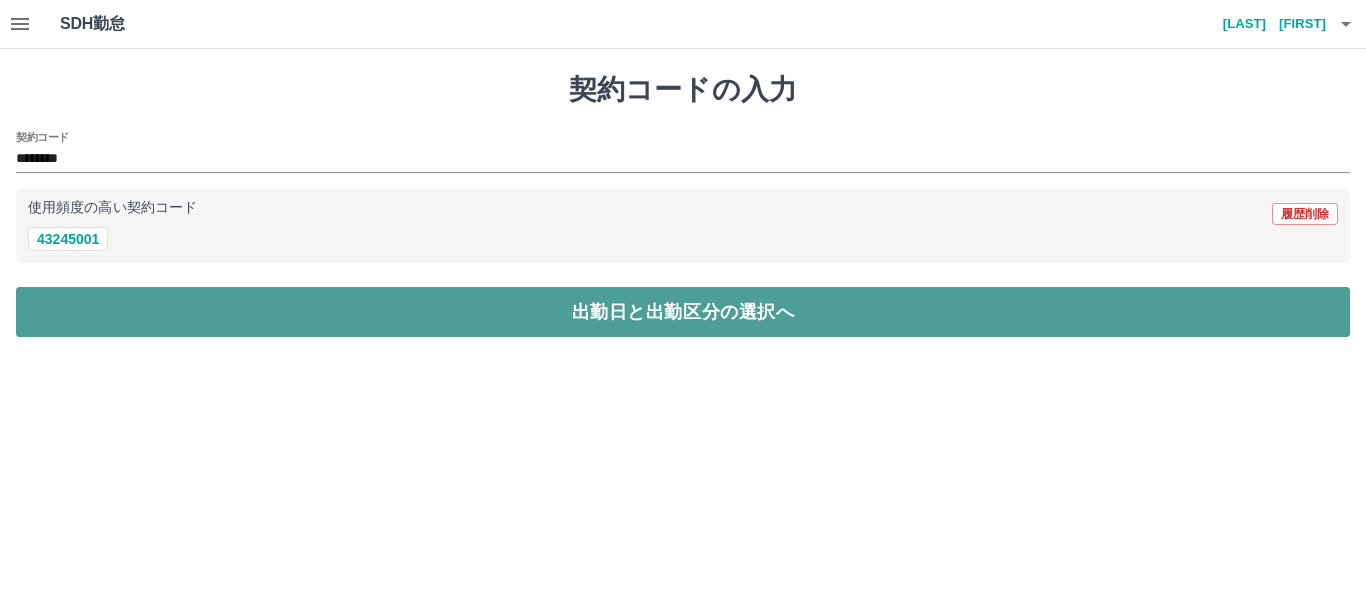 click on "出勤日と出勤区分の選択へ" at bounding box center [683, 312] 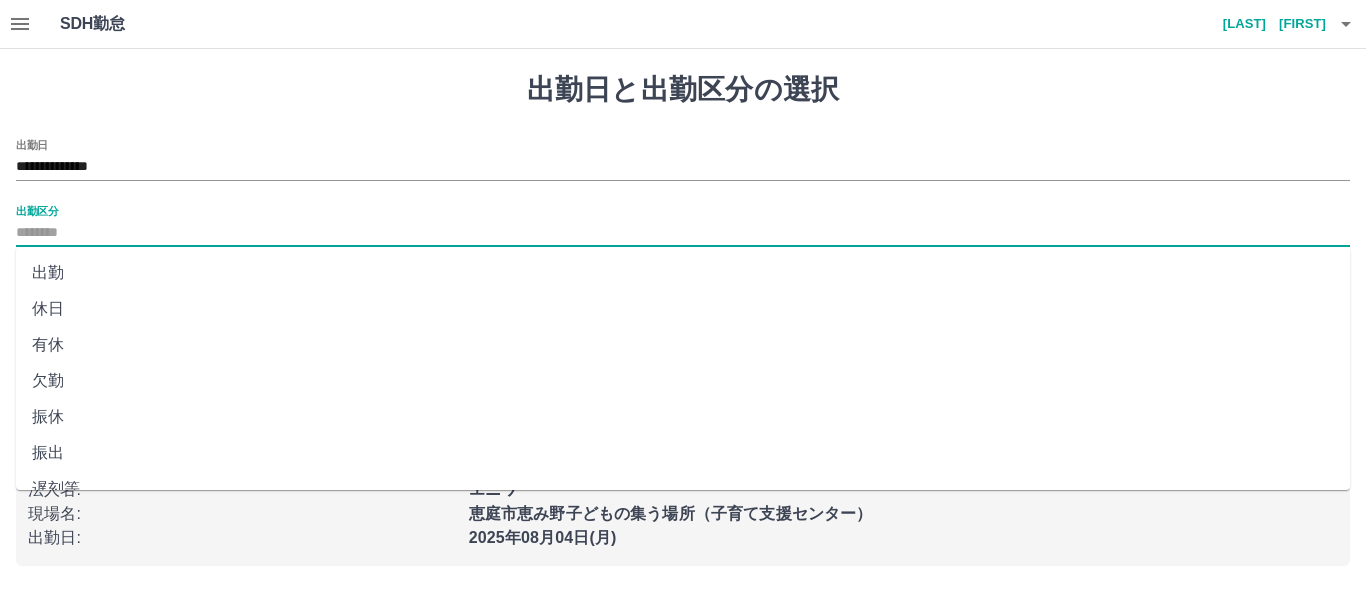 click on "出勤区分" at bounding box center (683, 233) 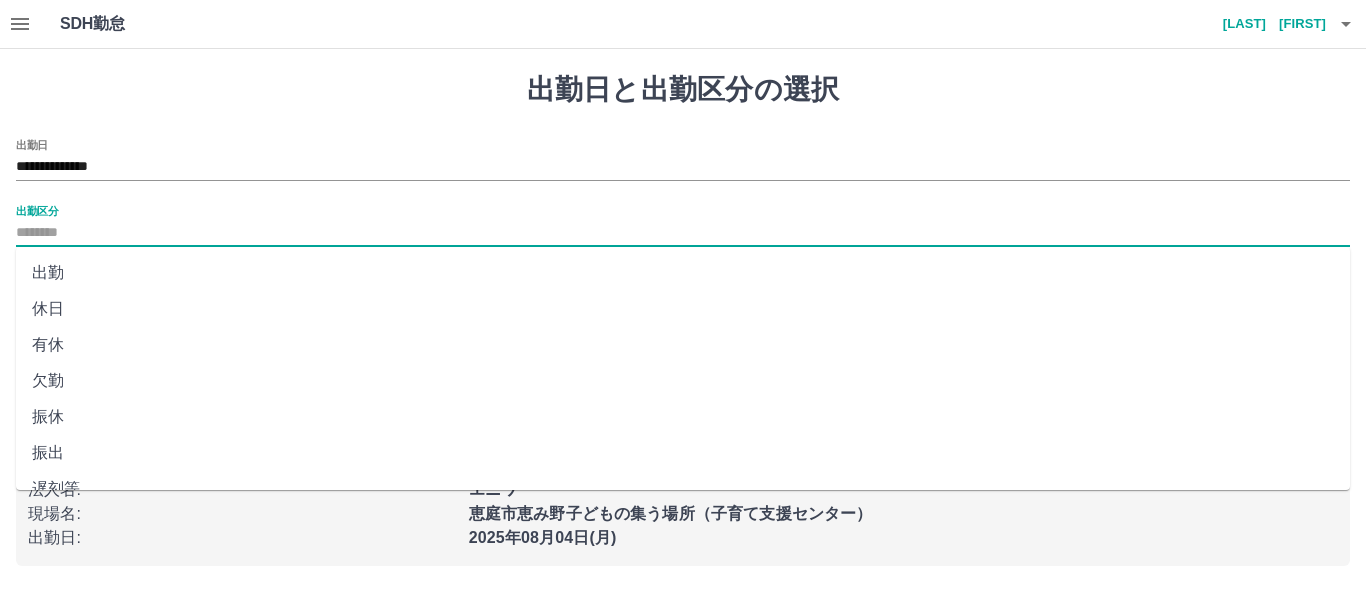 click on "出勤" at bounding box center [683, 273] 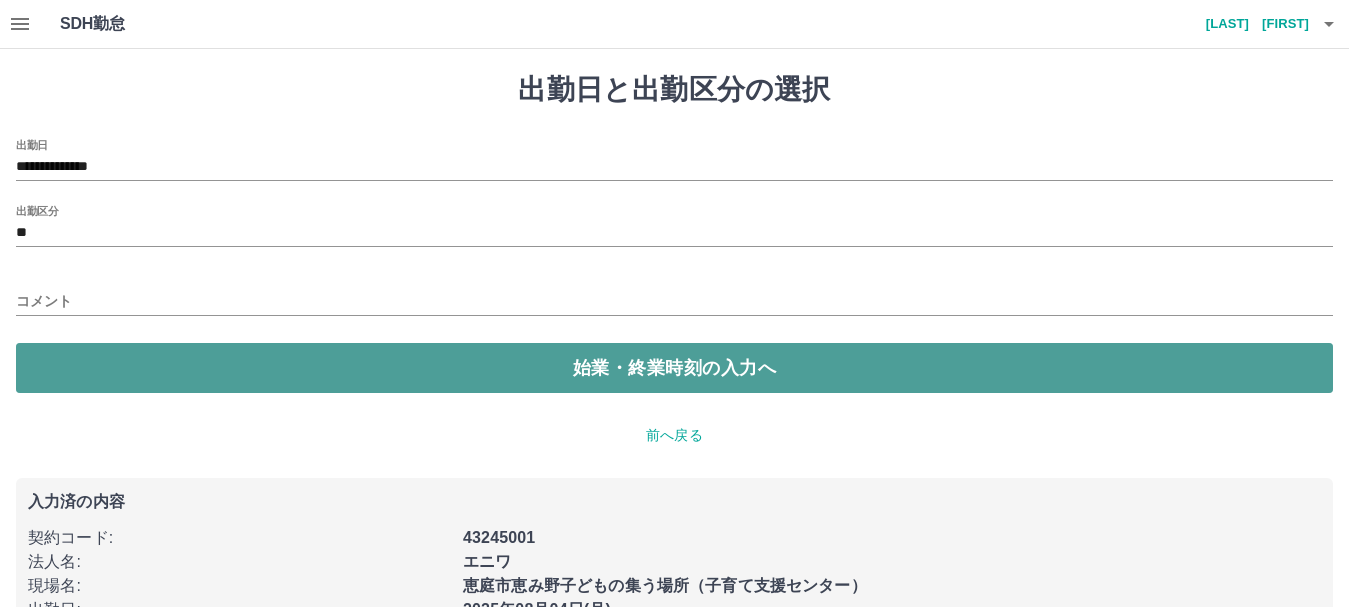 click on "始業・終業時刻の入力へ" at bounding box center [674, 368] 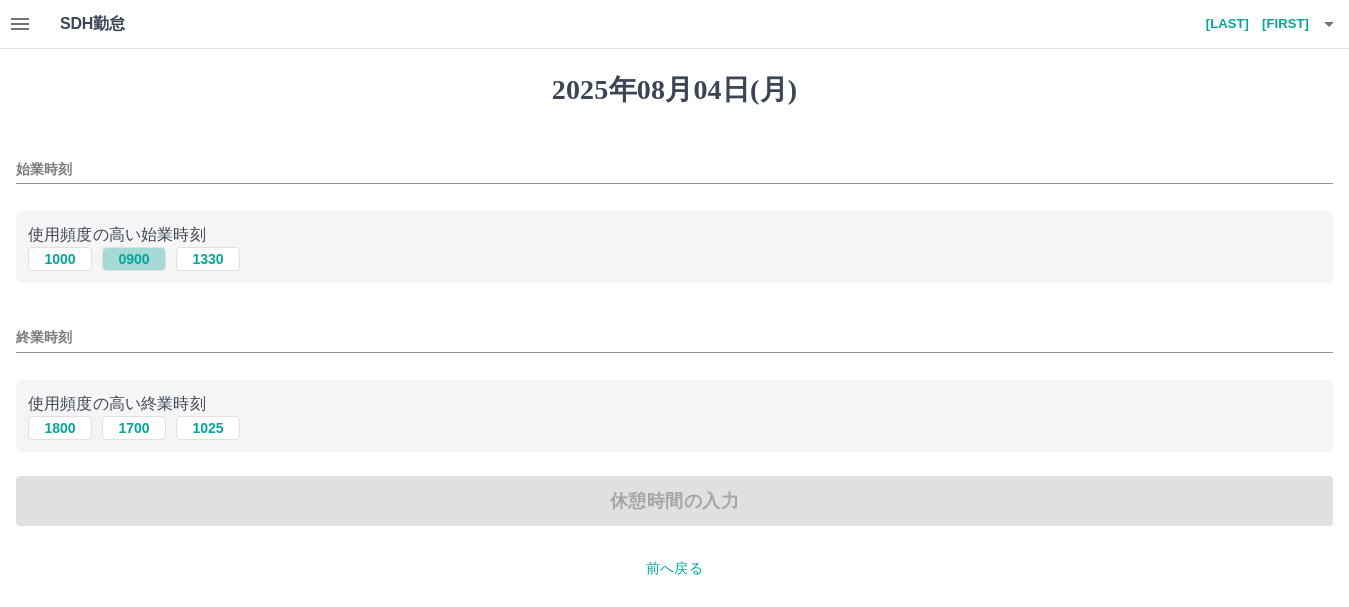 click on "0900" at bounding box center [134, 259] 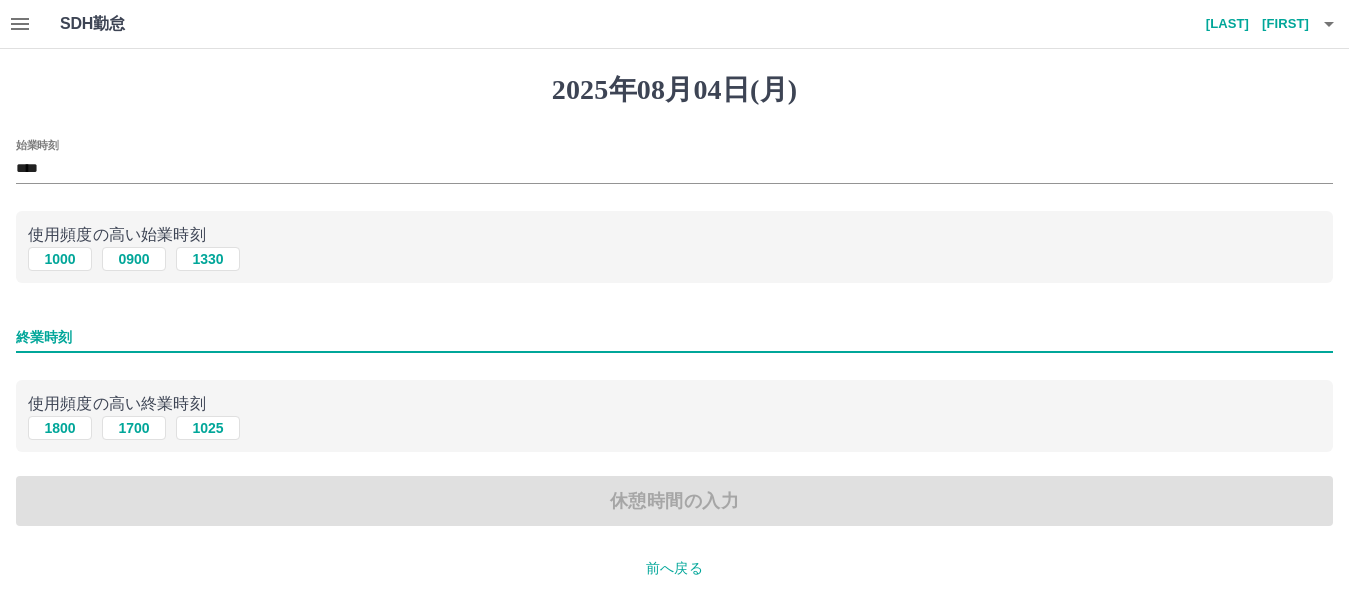 click on "終業時刻" at bounding box center [674, 337] 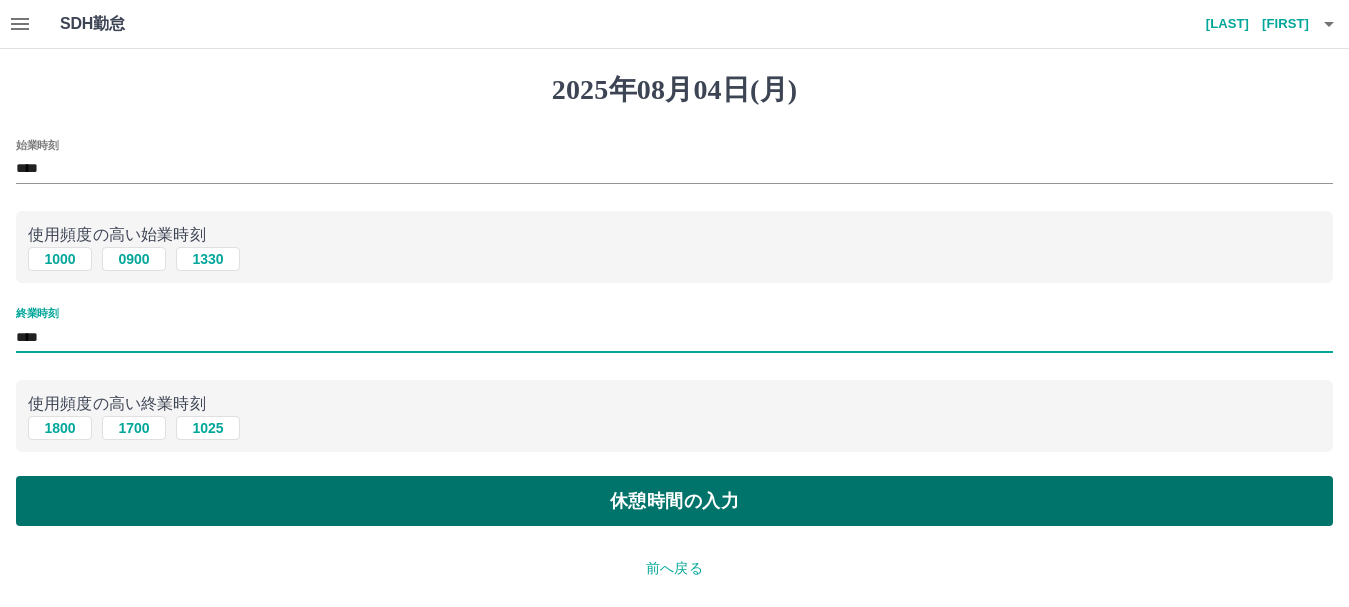 type on "****" 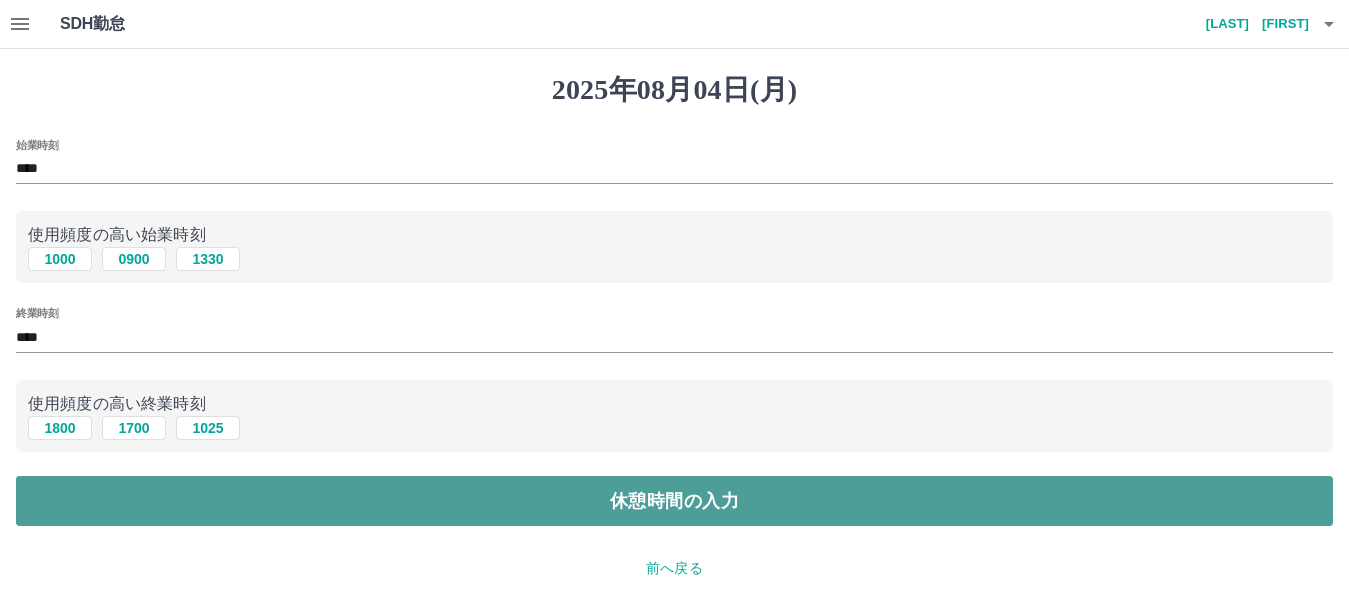 click on "休憩時間の入力" at bounding box center (674, 501) 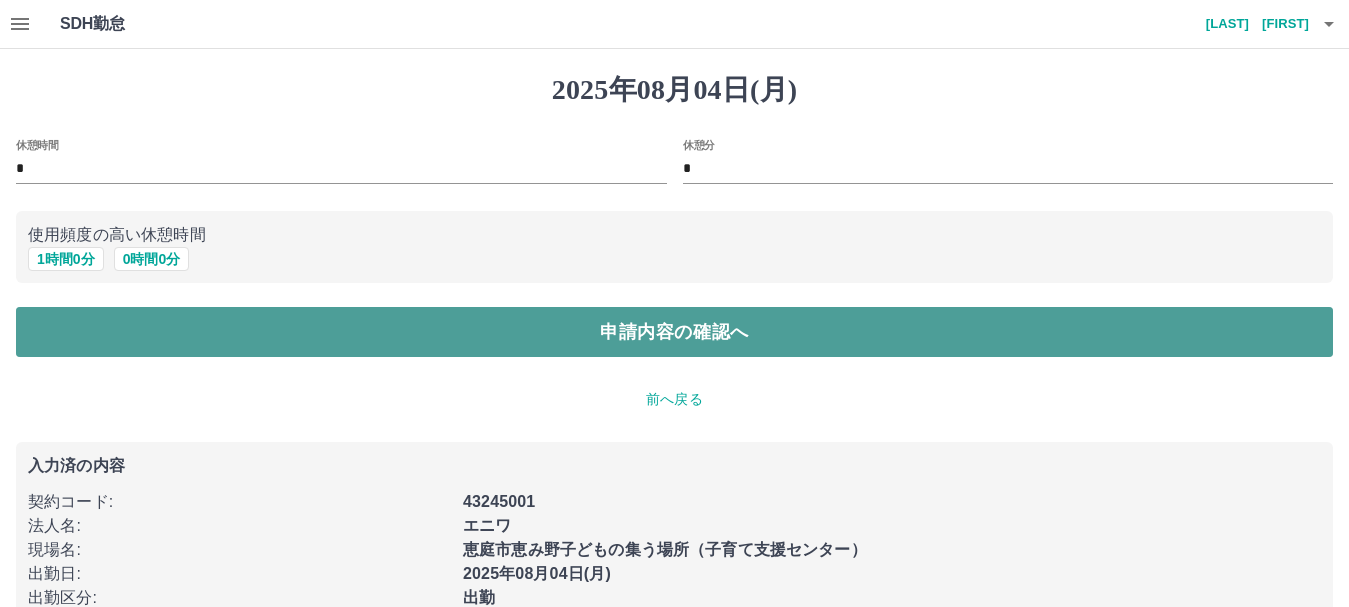 click on "申請内容の確認へ" at bounding box center [674, 332] 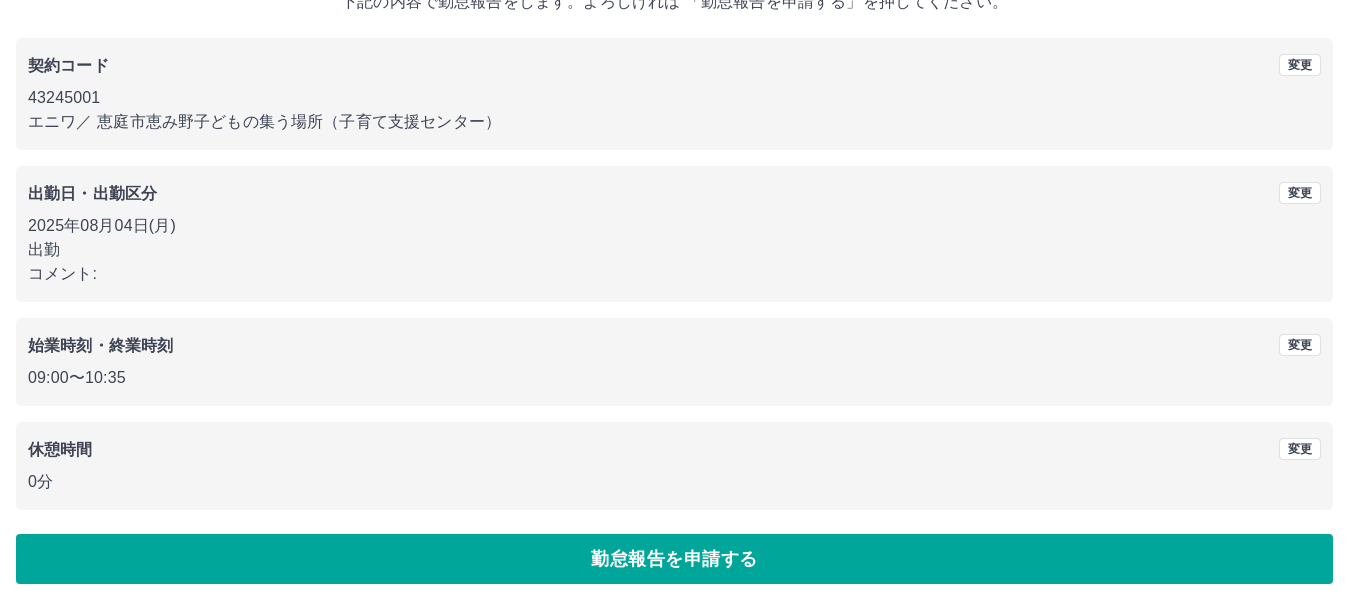 scroll, scrollTop: 142, scrollLeft: 0, axis: vertical 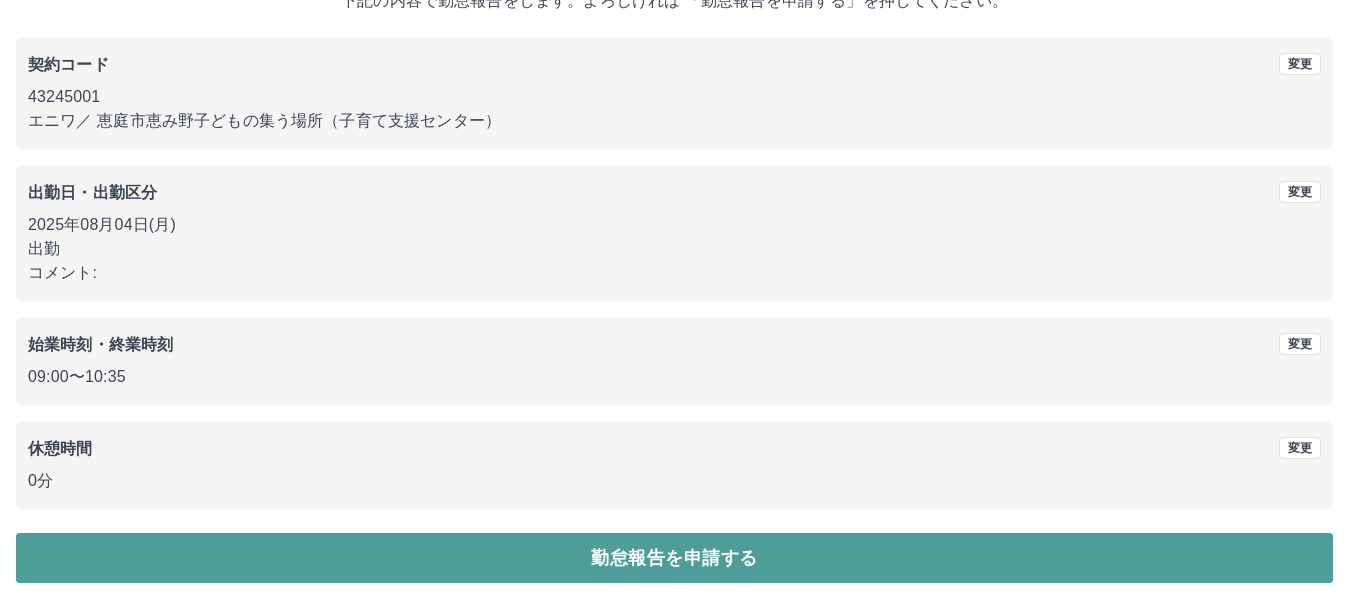 click on "勤怠報告を申請する" at bounding box center (674, 558) 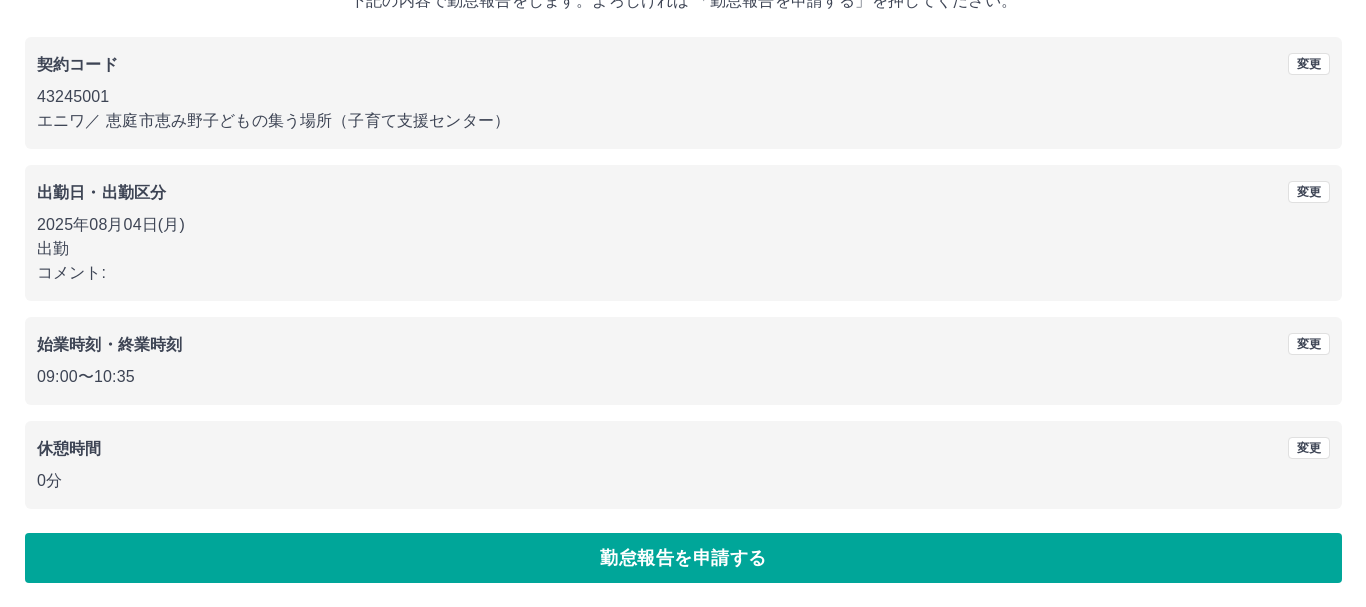 scroll, scrollTop: 0, scrollLeft: 0, axis: both 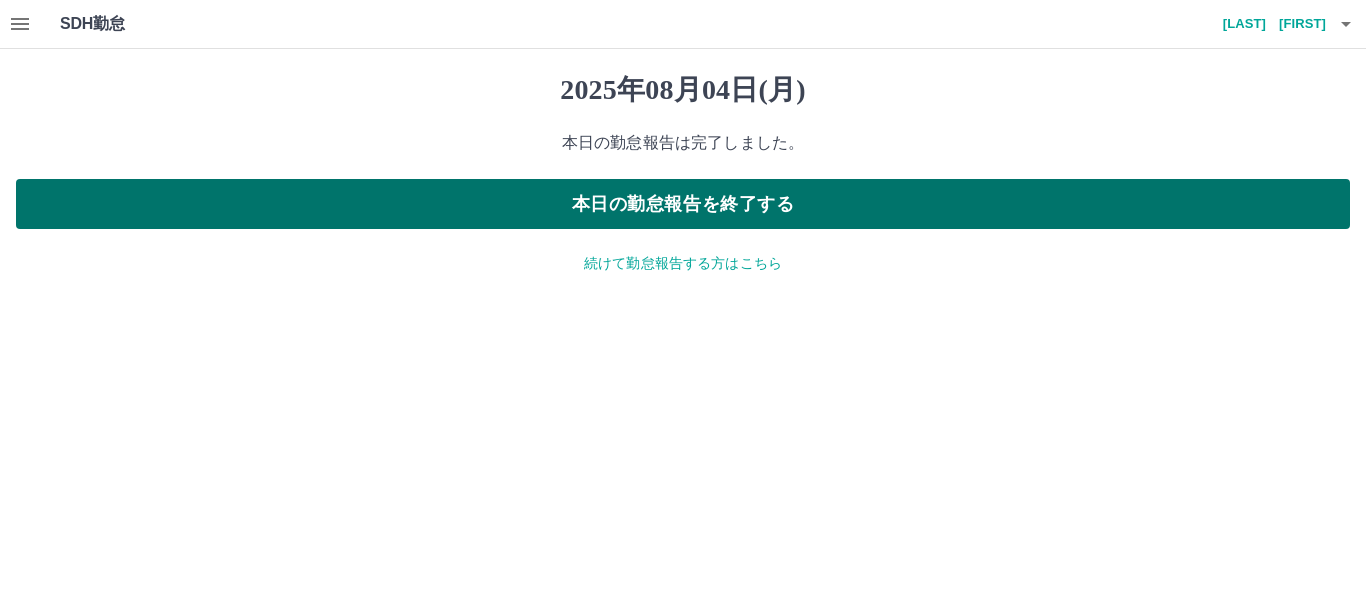 click on "本日の勤怠報告を終了する" at bounding box center [683, 204] 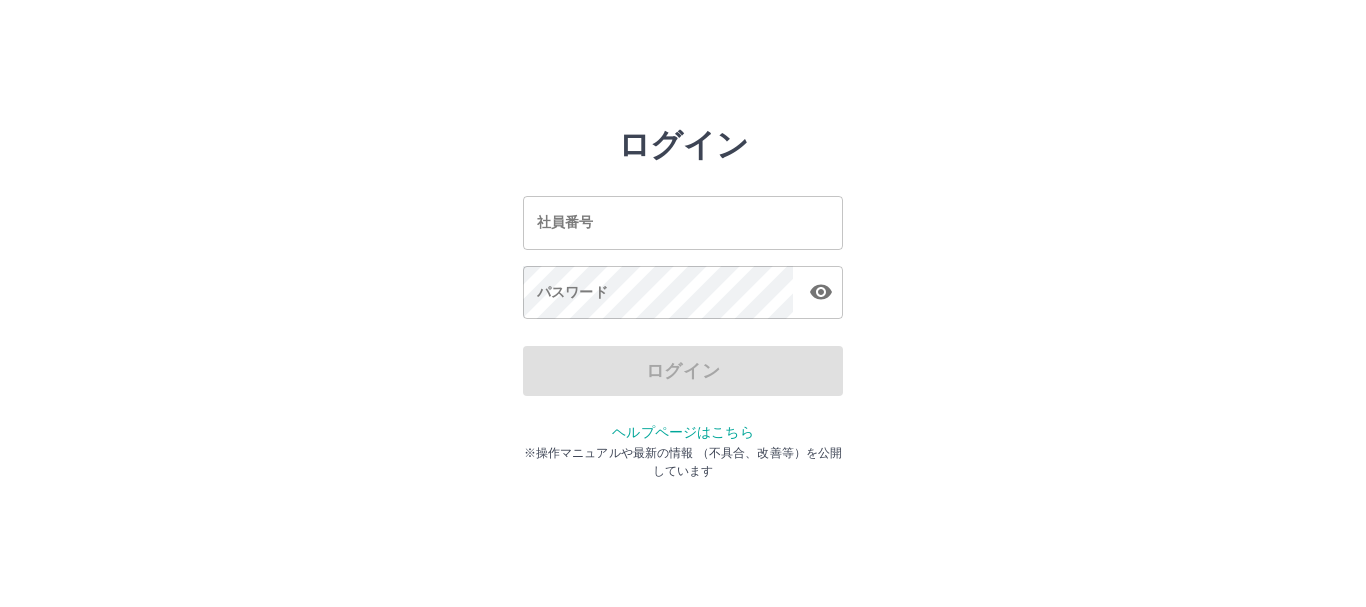 scroll, scrollTop: 0, scrollLeft: 0, axis: both 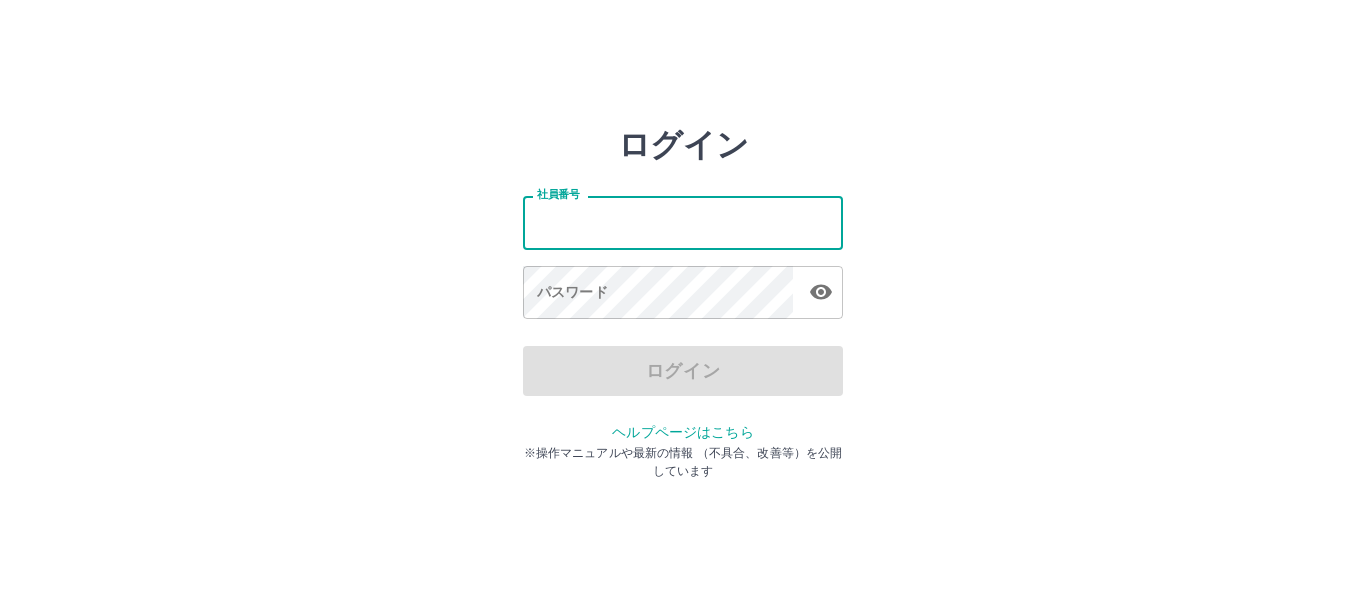 click on "社員番号" at bounding box center (683, 222) 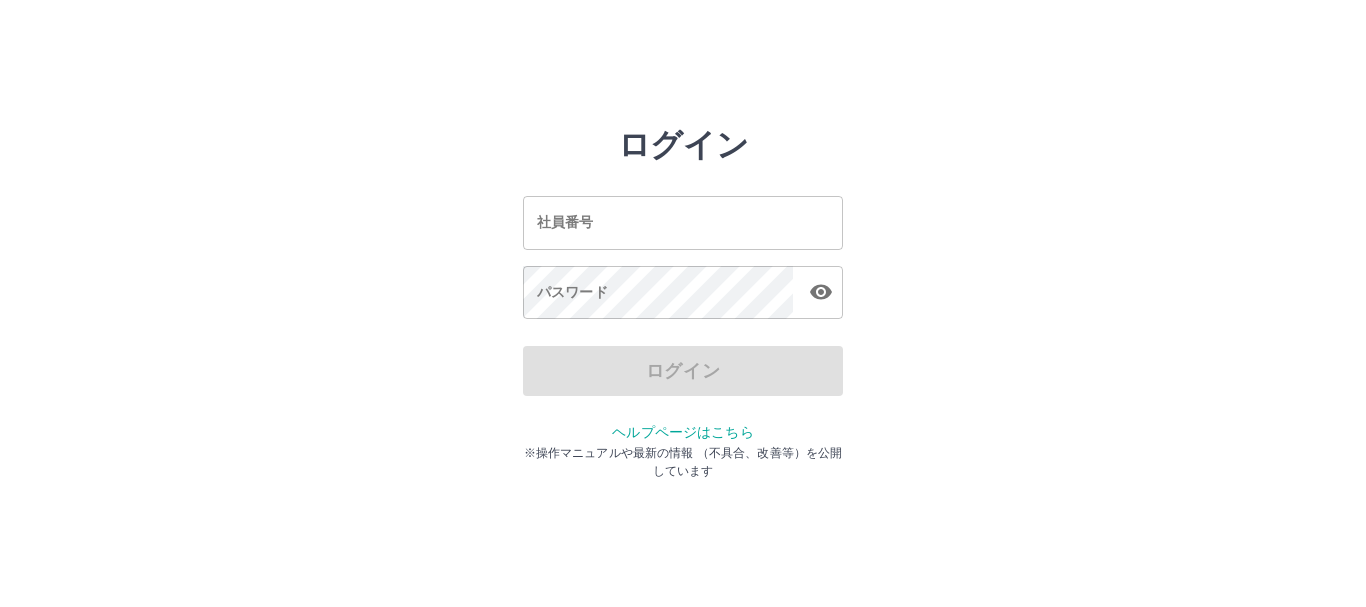 scroll, scrollTop: 0, scrollLeft: 0, axis: both 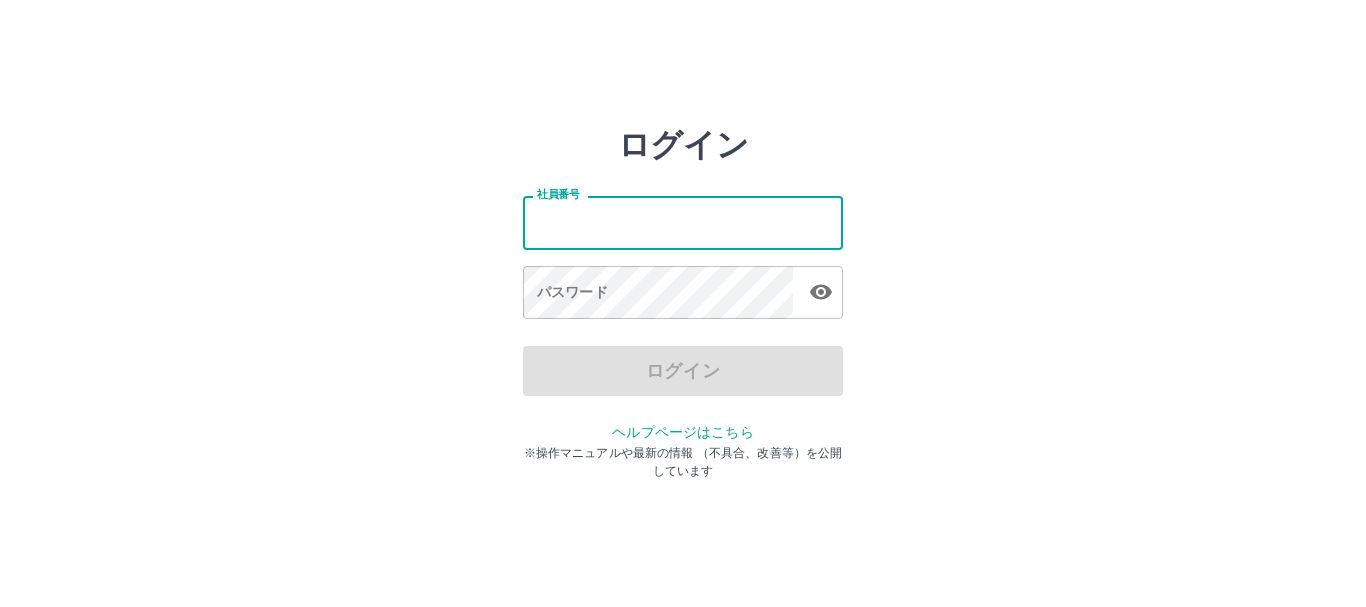 click on "社員番号" at bounding box center [683, 222] 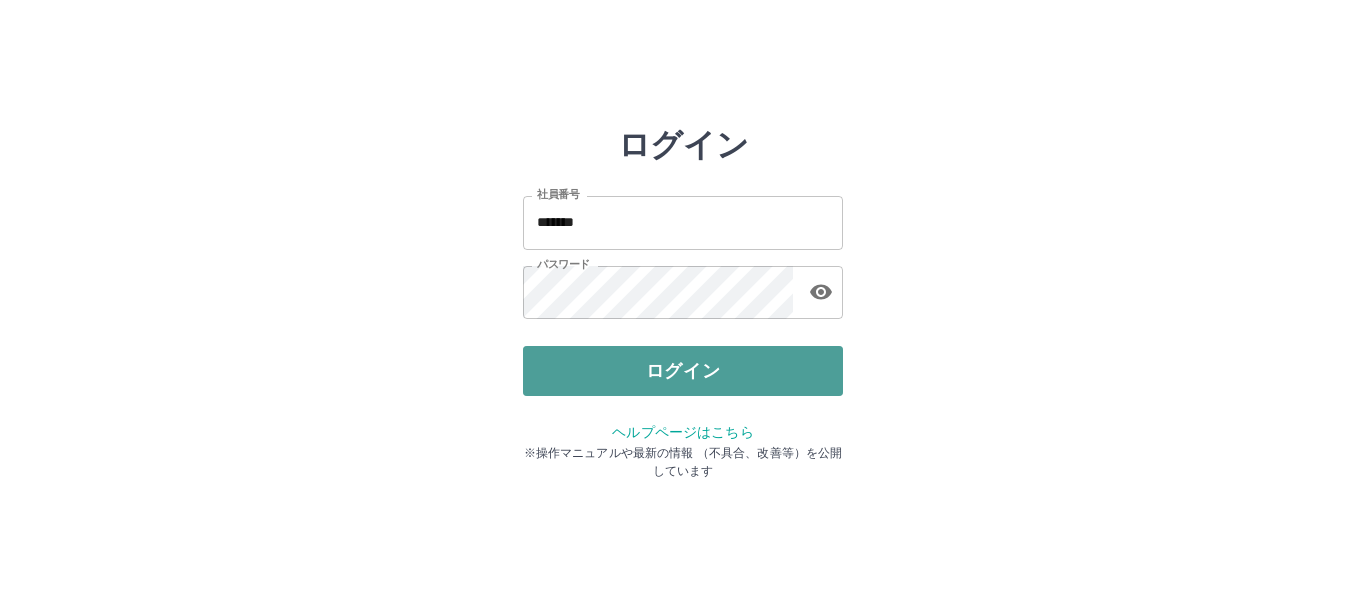 click on "ログイン" at bounding box center [683, 371] 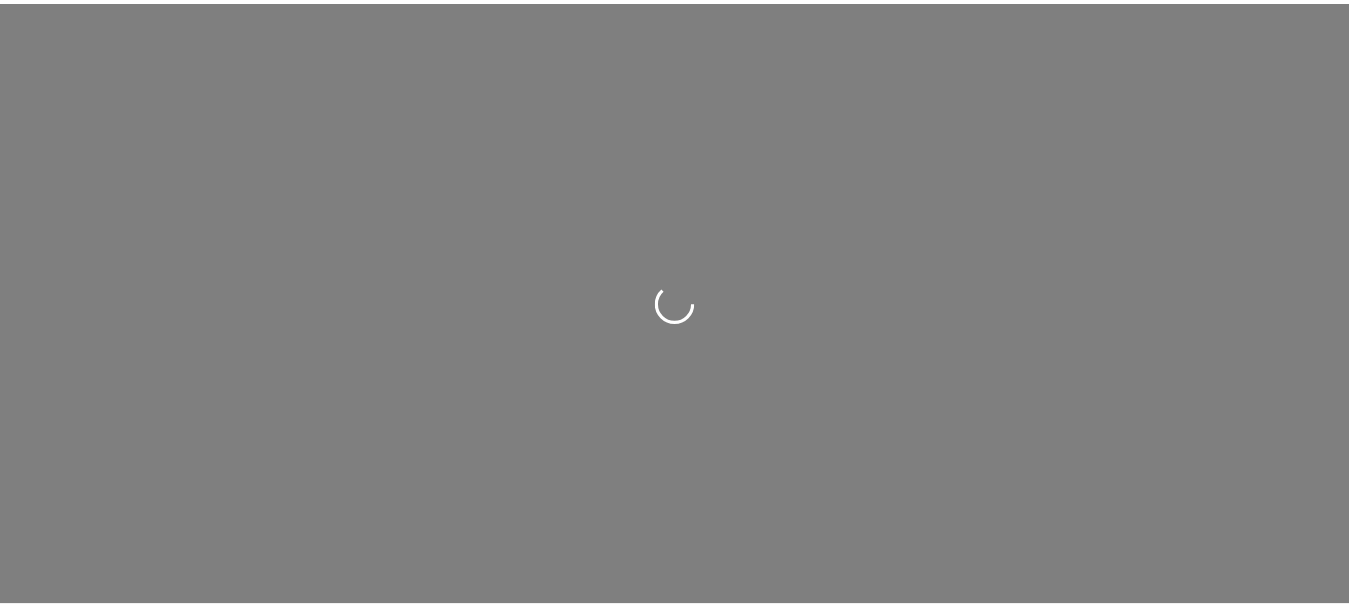 scroll, scrollTop: 0, scrollLeft: 0, axis: both 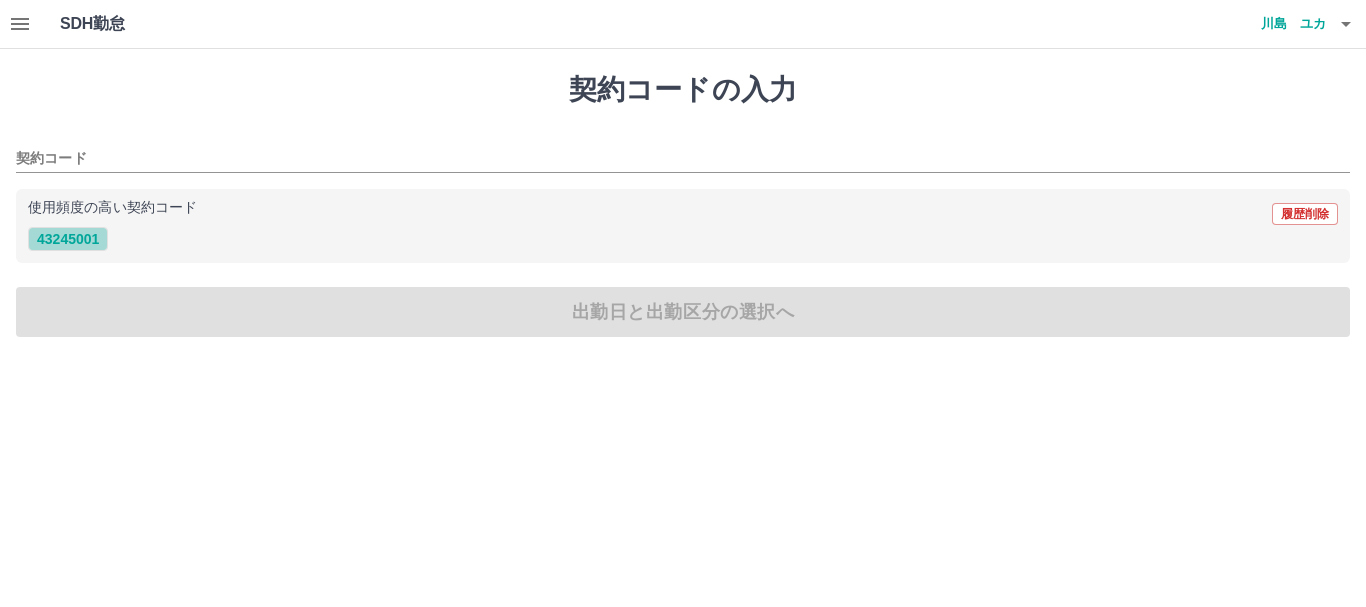 click on "43245001" at bounding box center (68, 239) 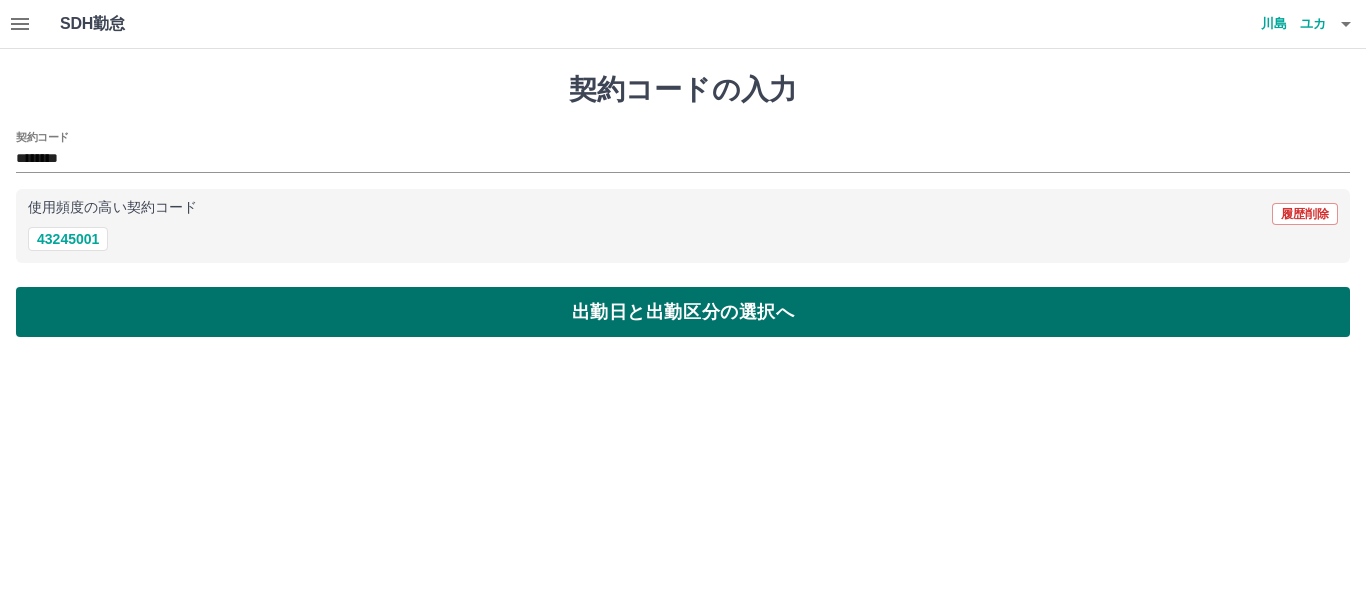 click on "出勤日と出勤区分の選択へ" at bounding box center (683, 312) 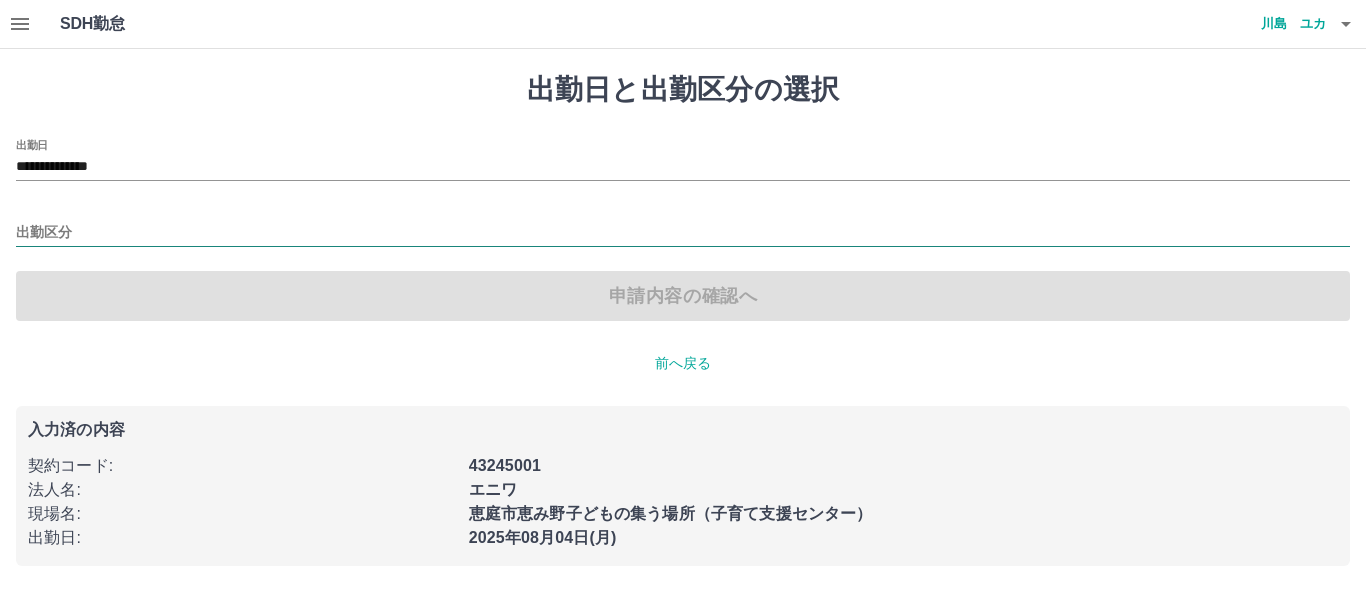 click on "出勤区分" at bounding box center [683, 233] 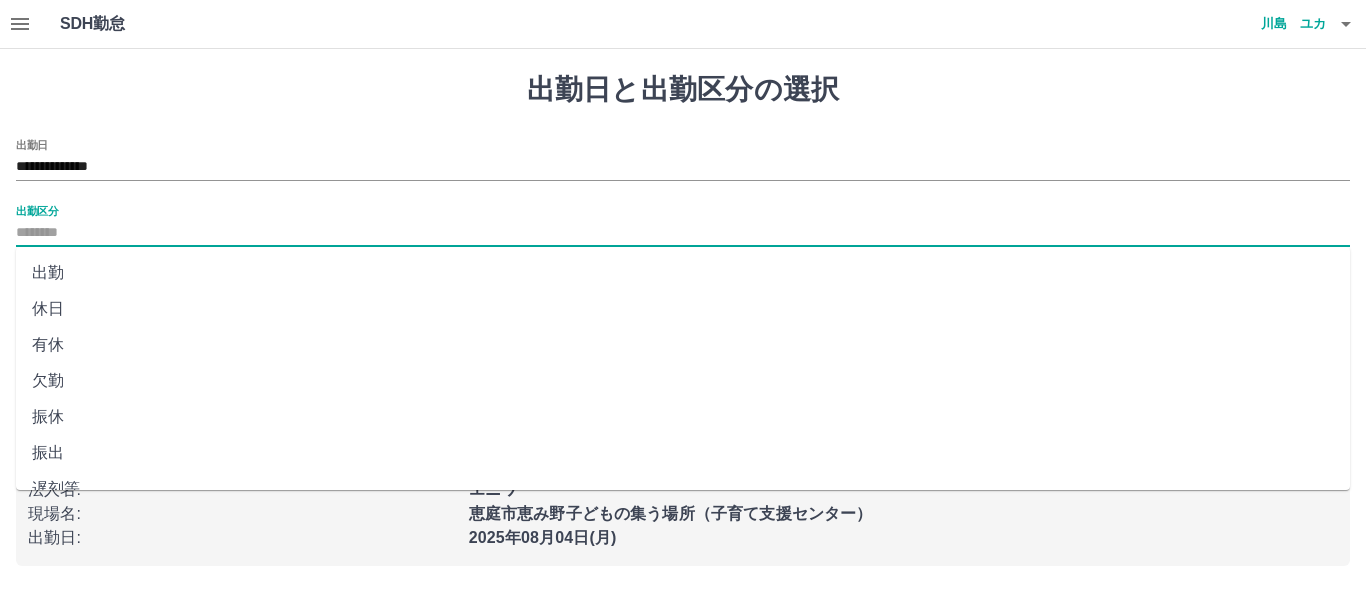 click on "出勤" at bounding box center [683, 273] 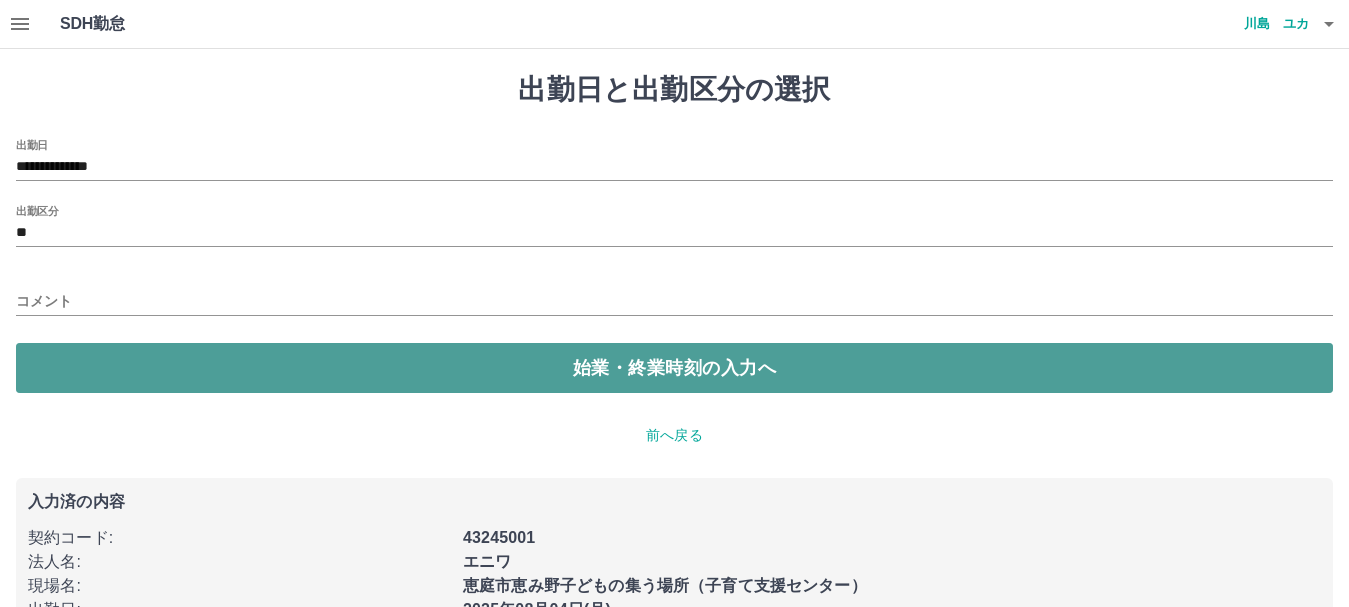 click on "始業・終業時刻の入力へ" at bounding box center (674, 368) 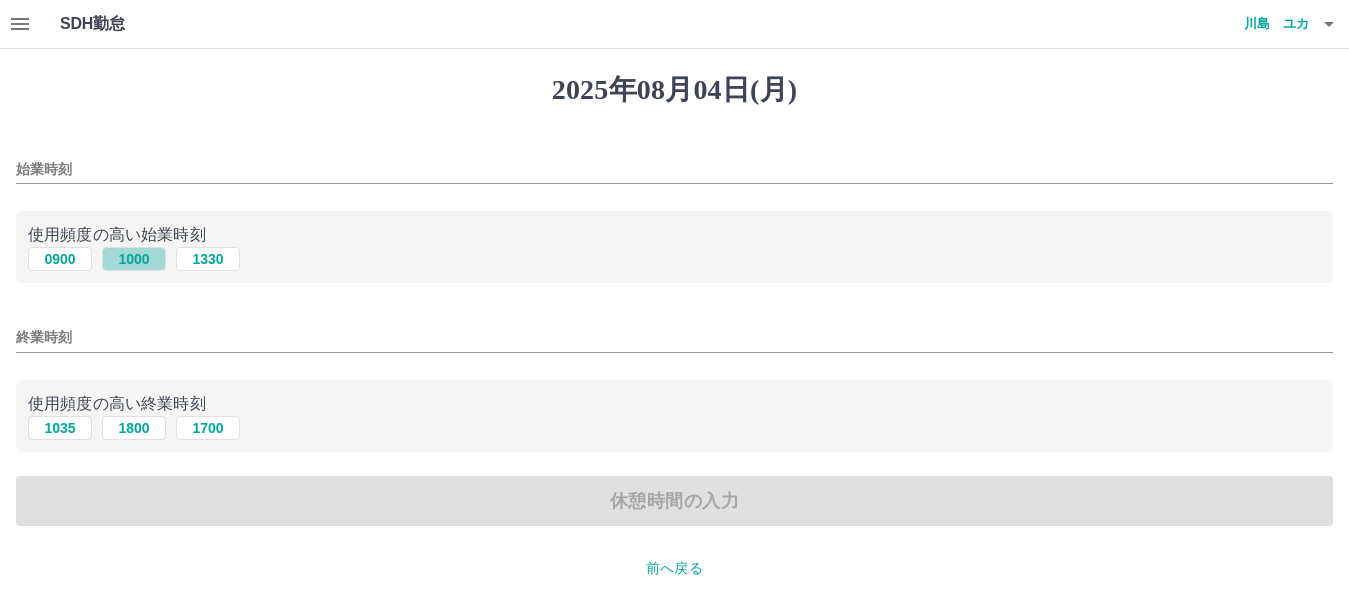 click on "1000" at bounding box center (134, 259) 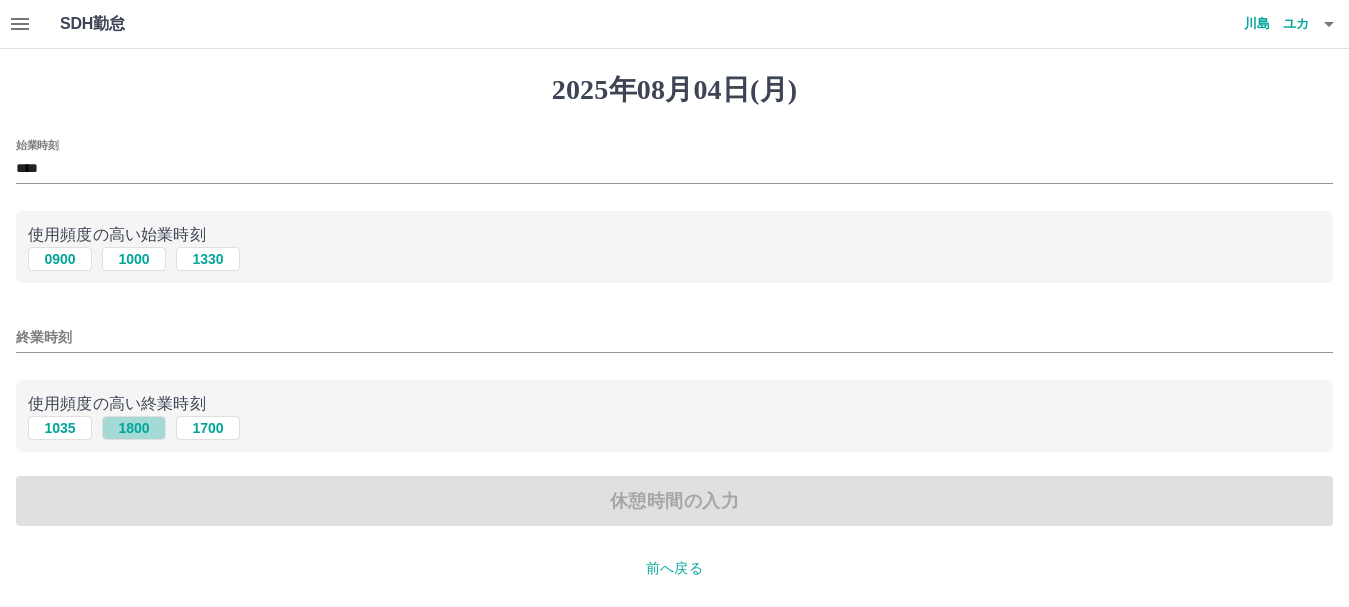 click on "1800" at bounding box center [134, 428] 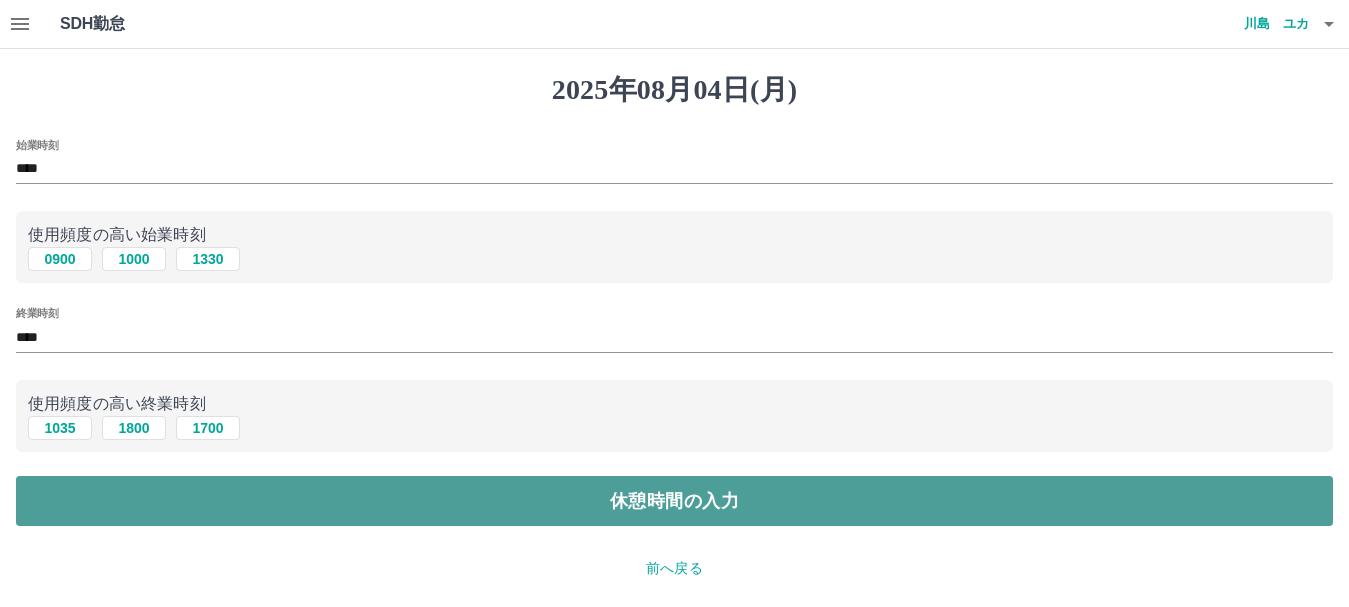 click on "休憩時間の入力" at bounding box center (674, 501) 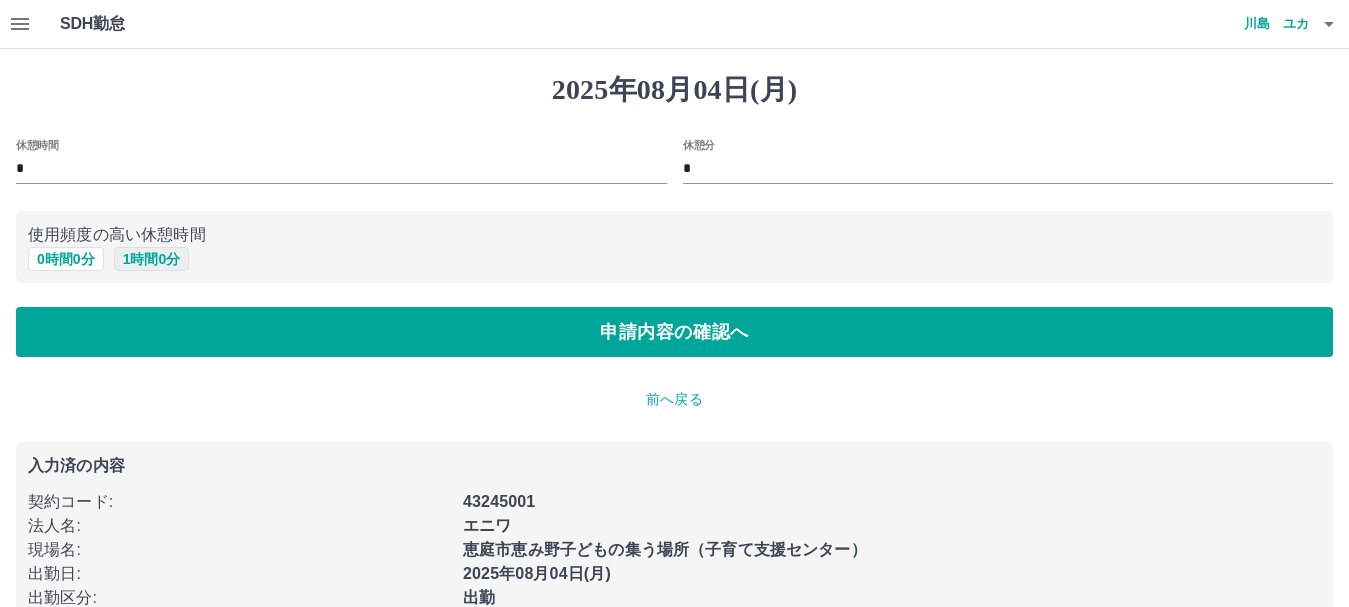 click on "1 時間 0 分" at bounding box center (152, 259) 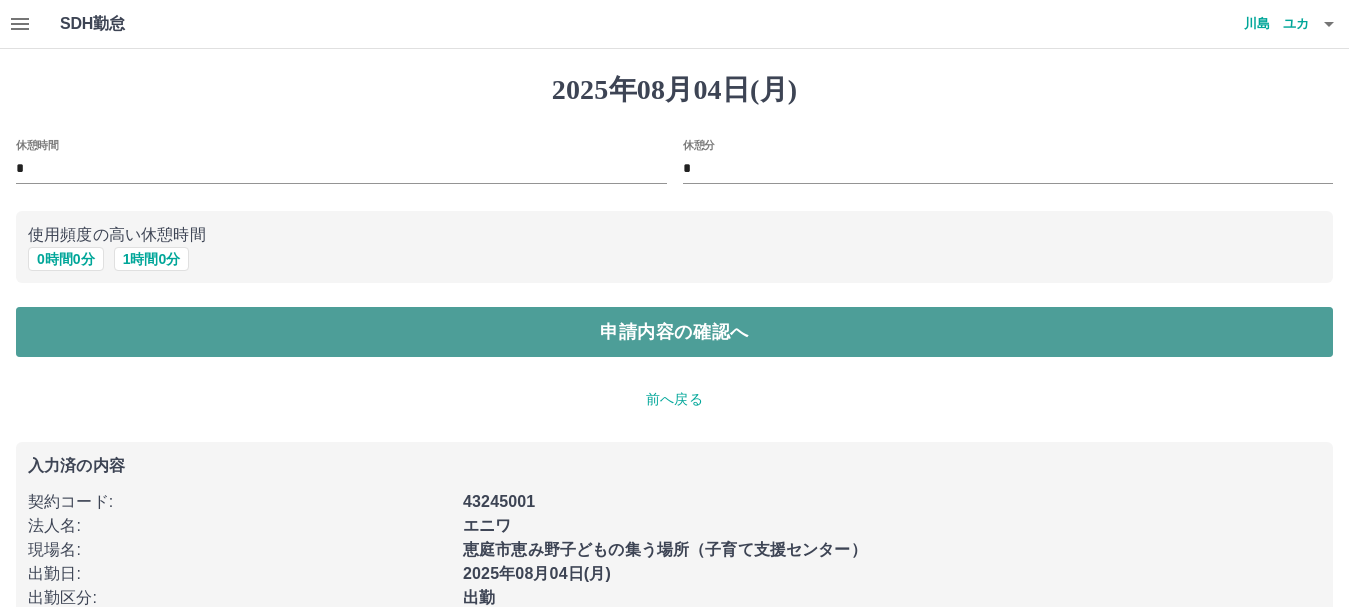 click on "申請内容の確認へ" at bounding box center (674, 332) 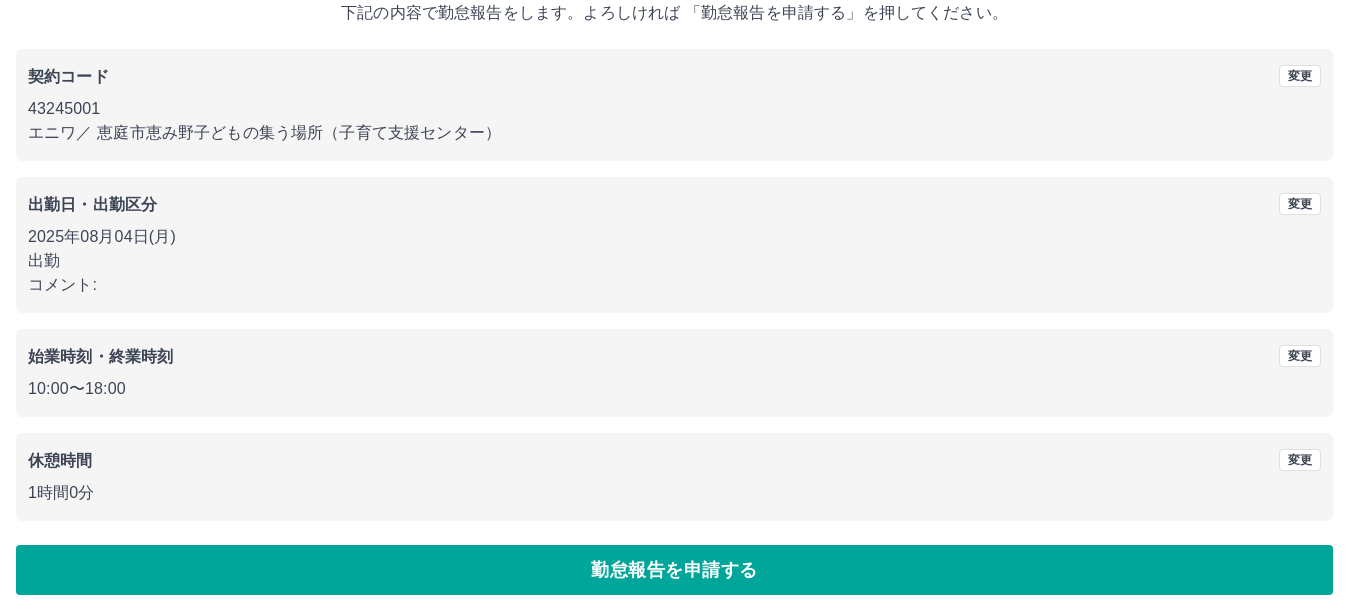 scroll, scrollTop: 142, scrollLeft: 0, axis: vertical 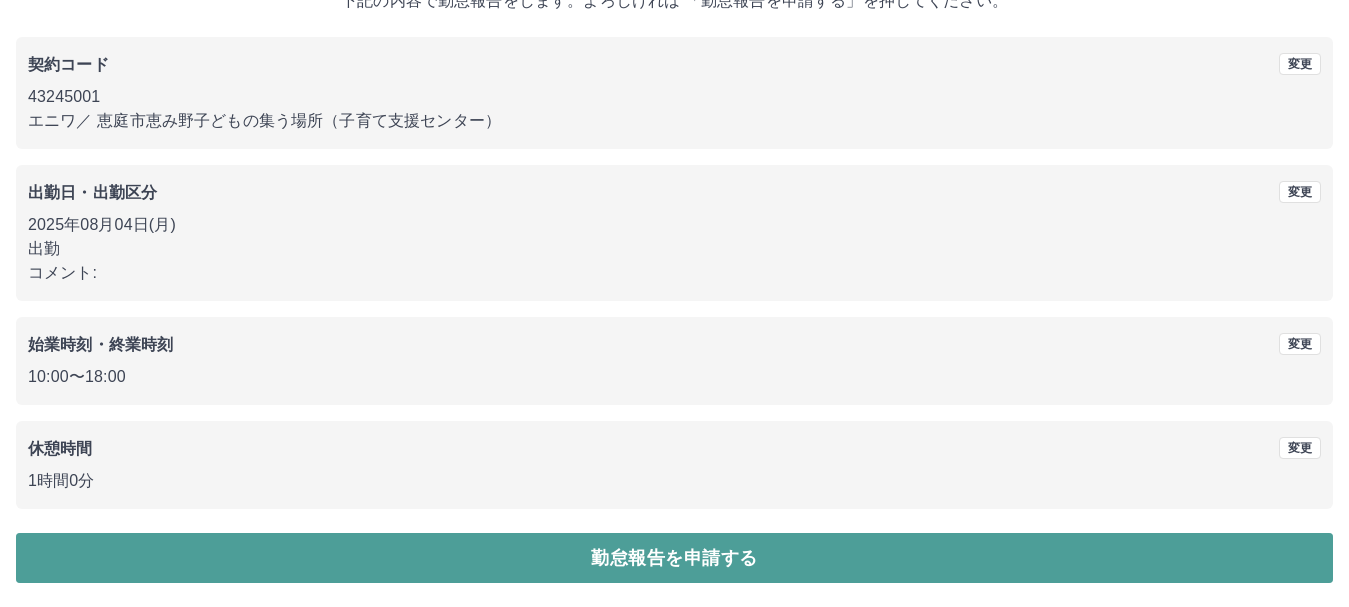 click on "勤怠報告を申請する" at bounding box center [674, 558] 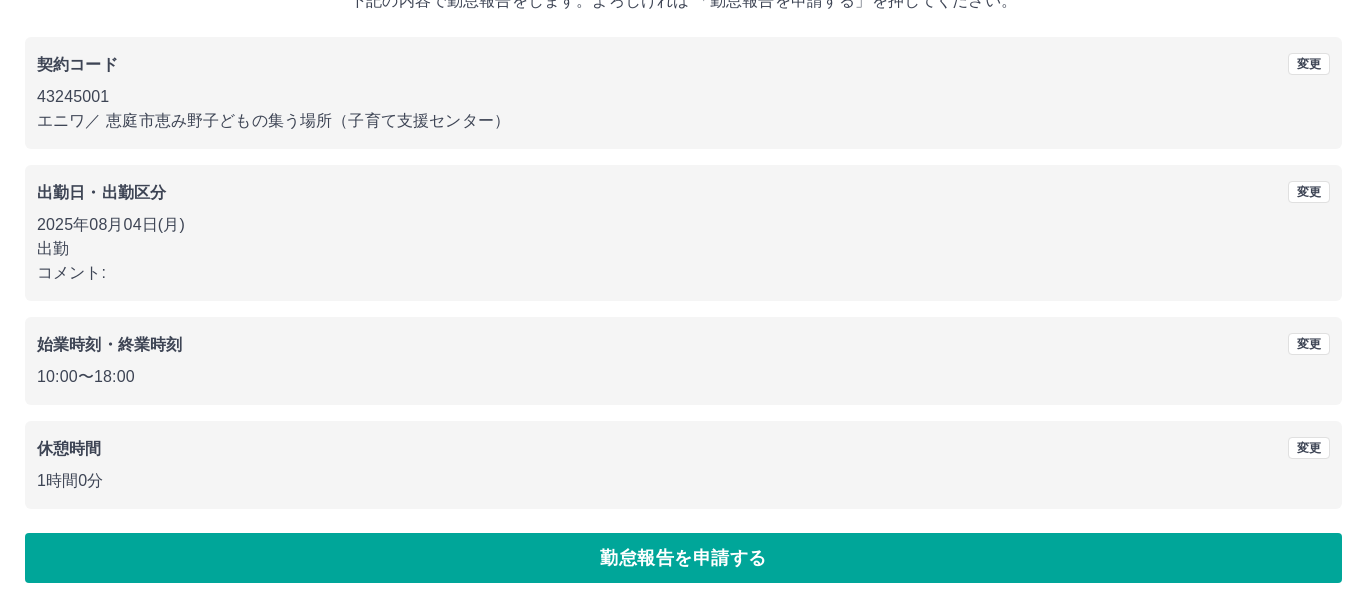 scroll, scrollTop: 0, scrollLeft: 0, axis: both 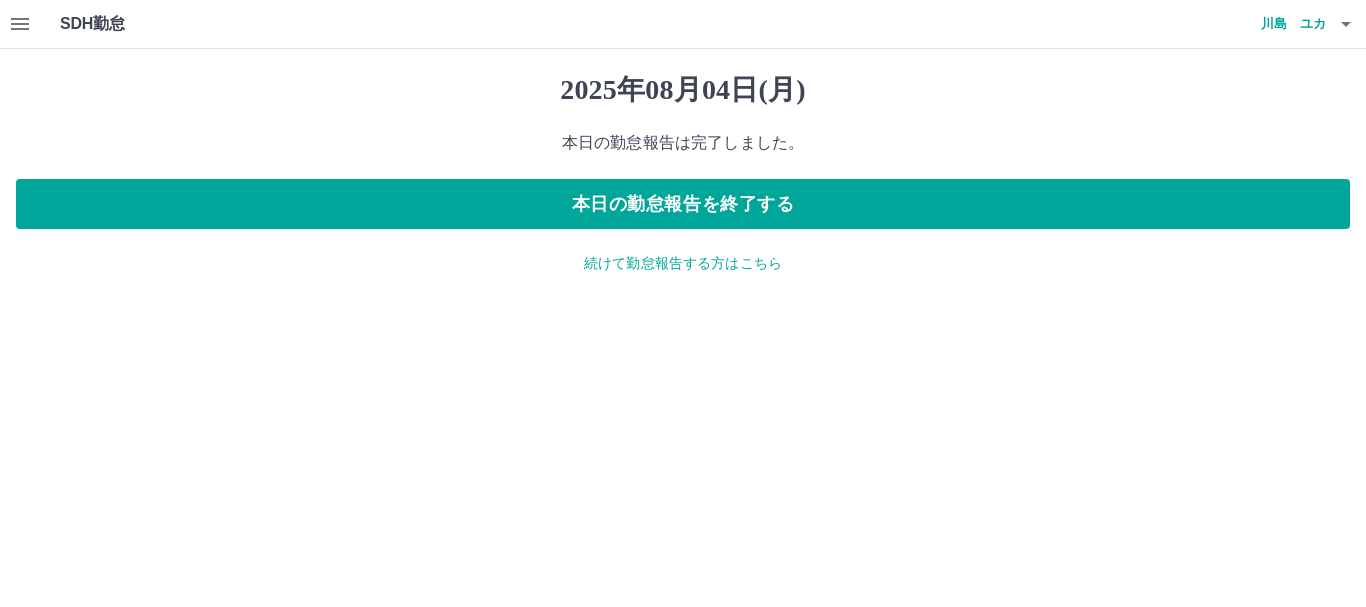click on "続けて勤怠報告する方はこちら" at bounding box center (683, 263) 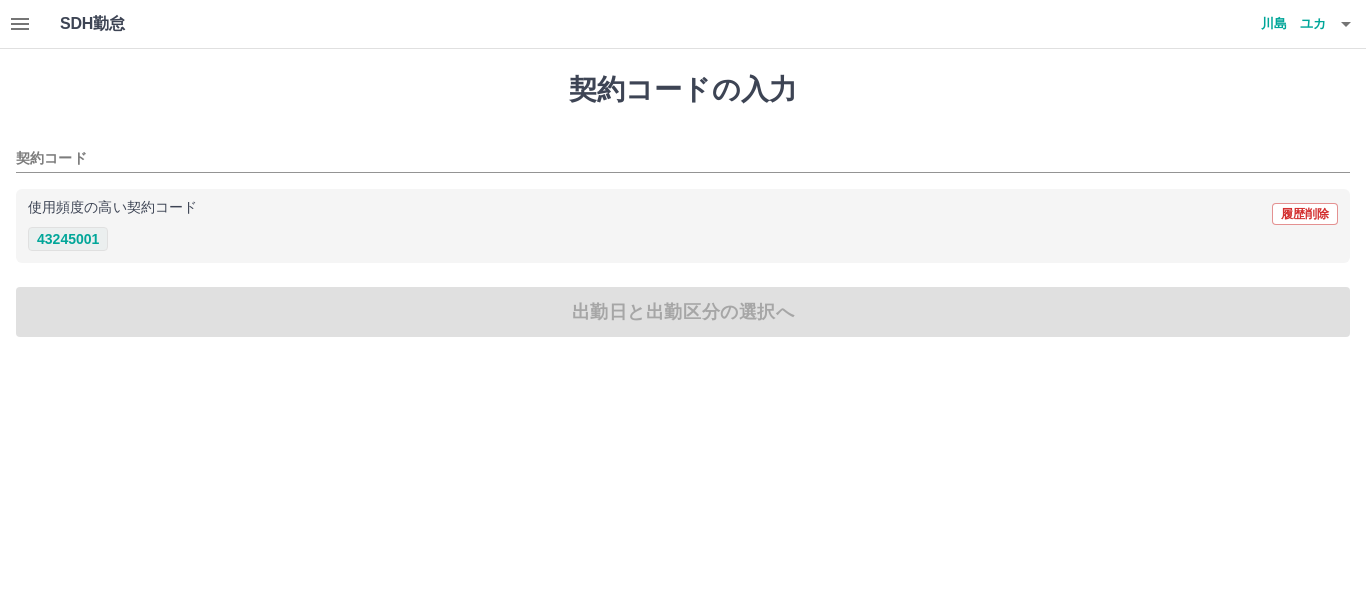 click on "43245001" at bounding box center (68, 239) 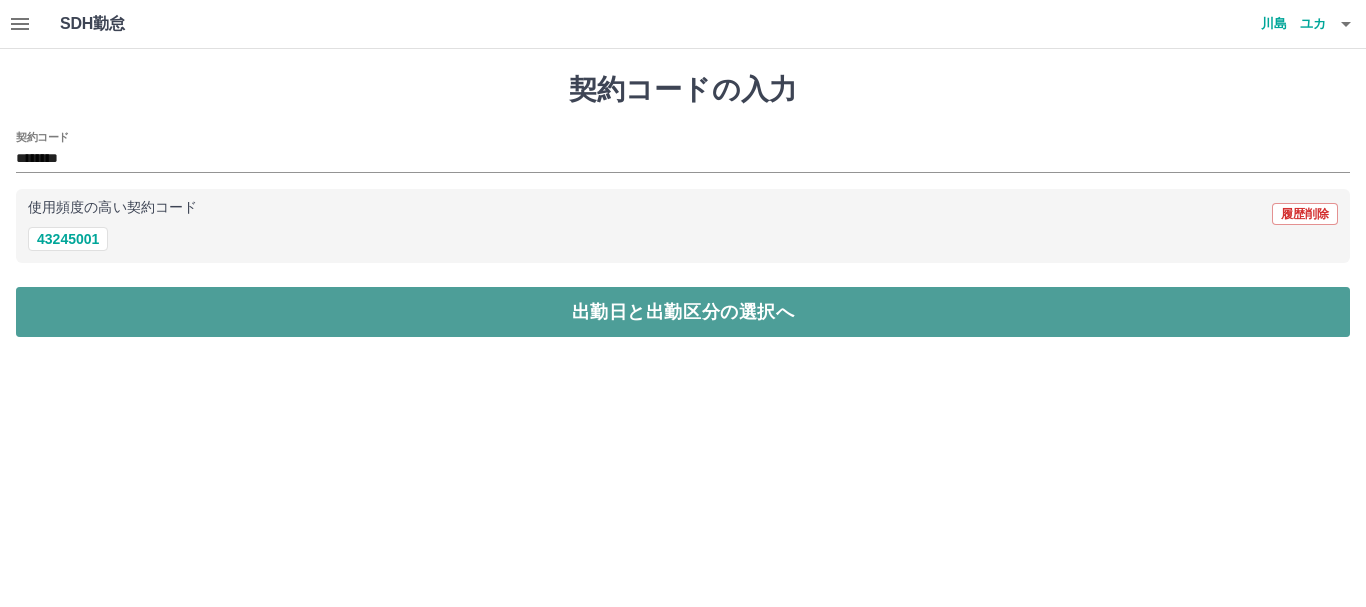 click on "出勤日と出勤区分の選択へ" at bounding box center [683, 312] 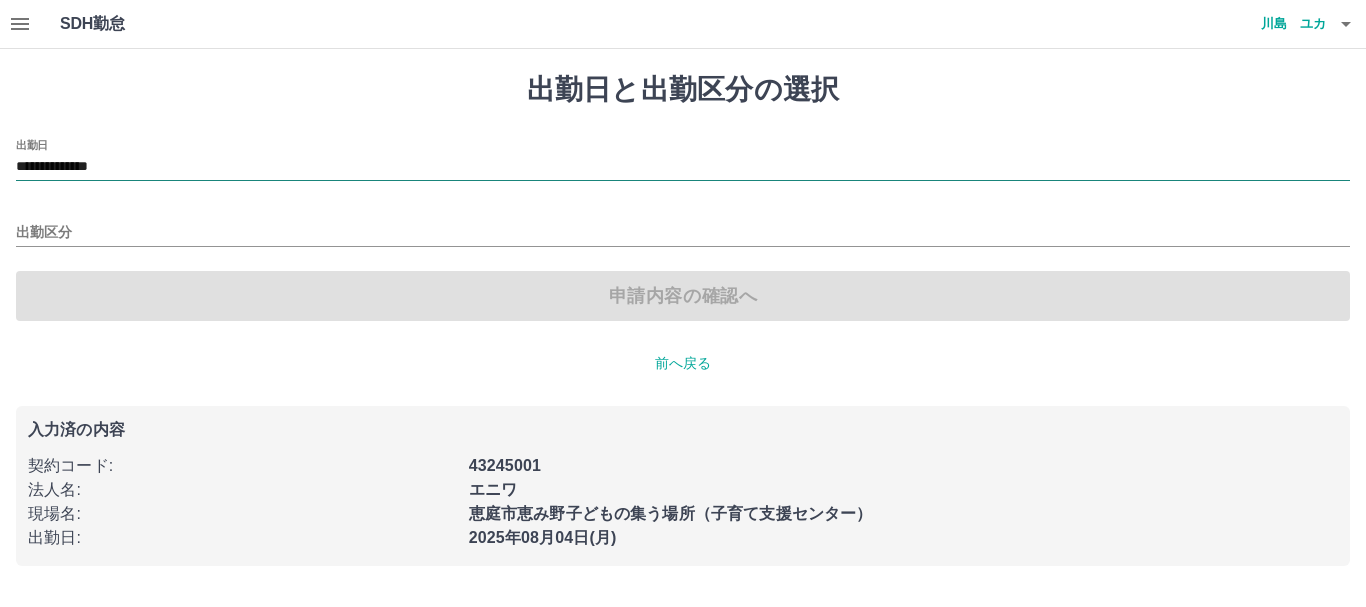 click on "**********" at bounding box center (683, 167) 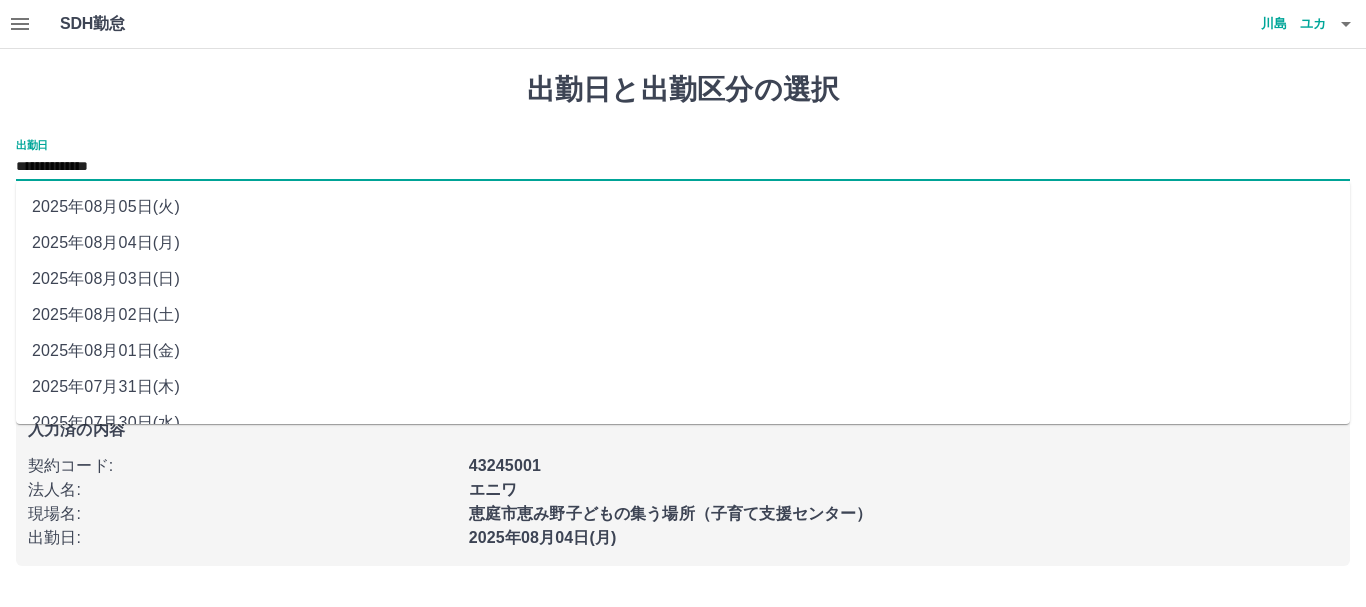click on "2025年08月05日(火)" at bounding box center [683, 207] 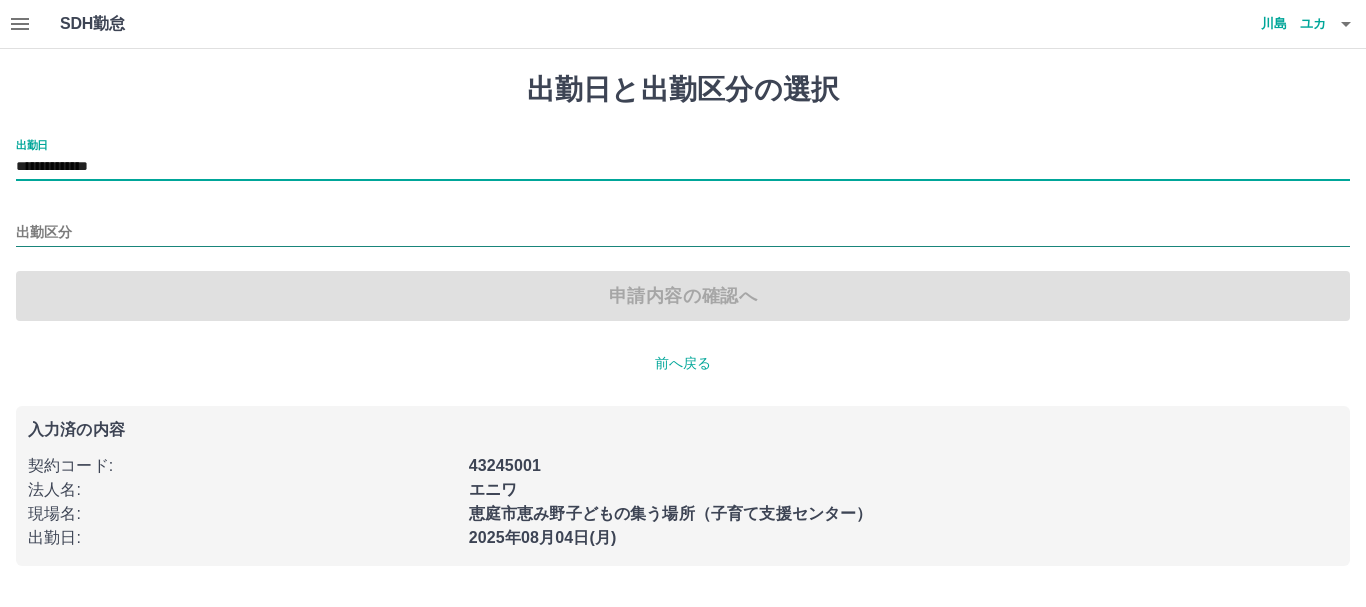 click on "出勤区分" at bounding box center (683, 233) 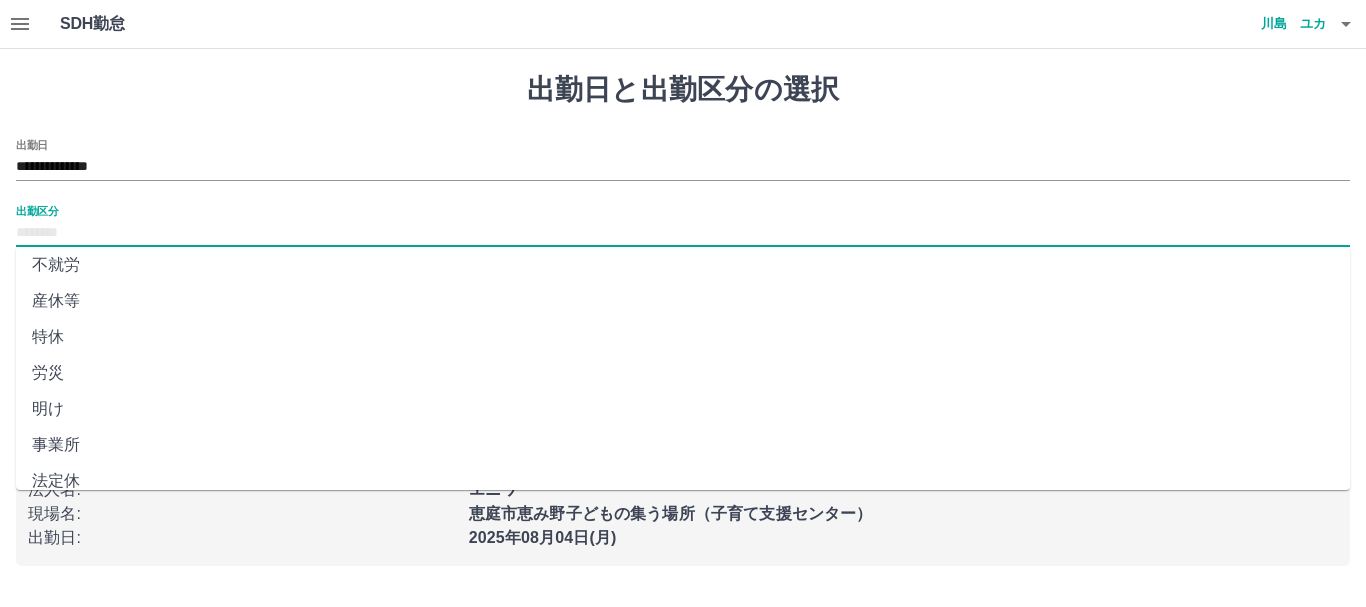 scroll, scrollTop: 421, scrollLeft: 0, axis: vertical 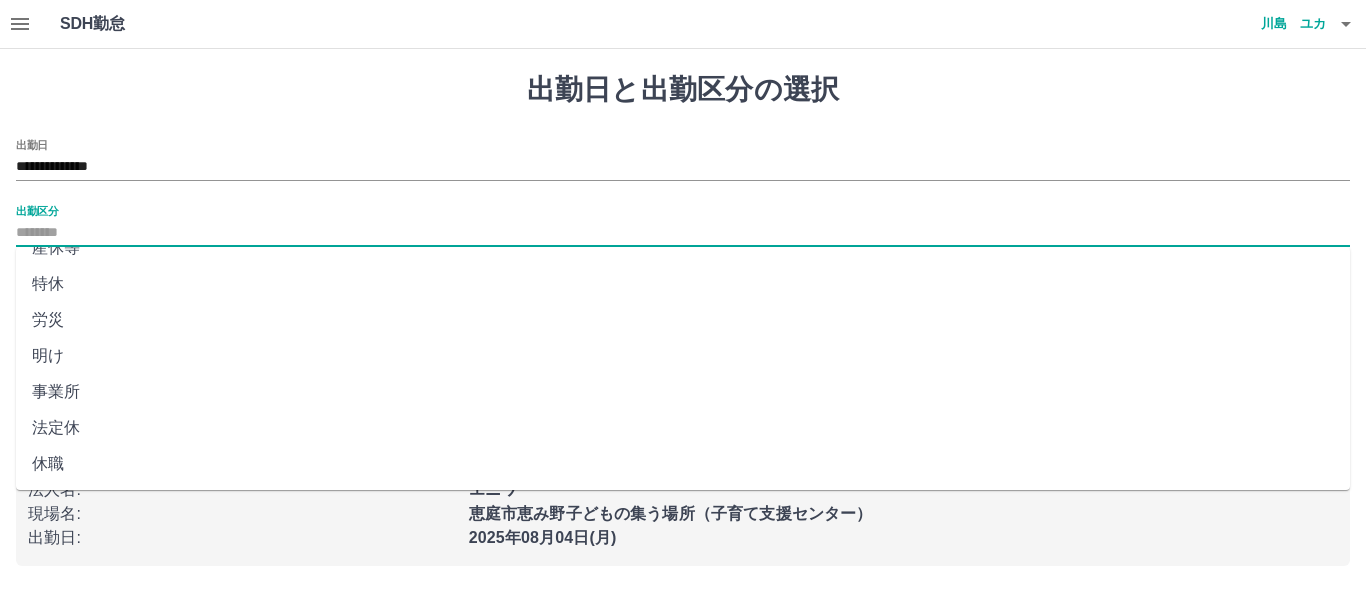 click on "法定休" at bounding box center (683, 428) 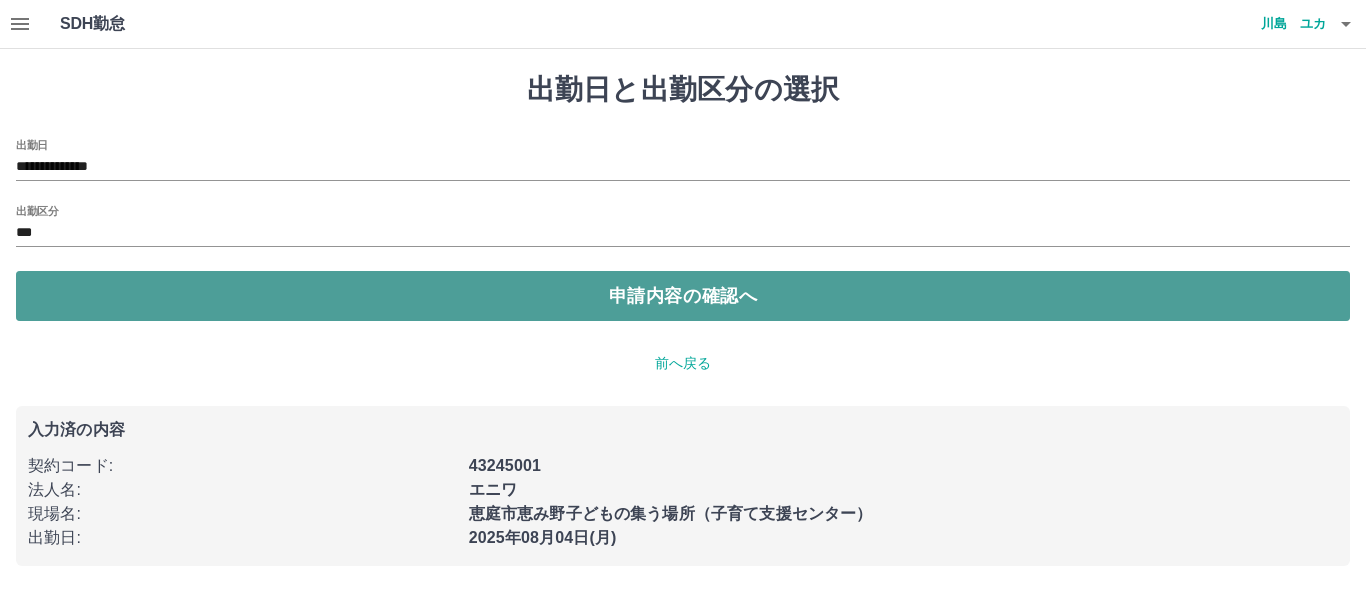 click on "申請内容の確認へ" at bounding box center (683, 296) 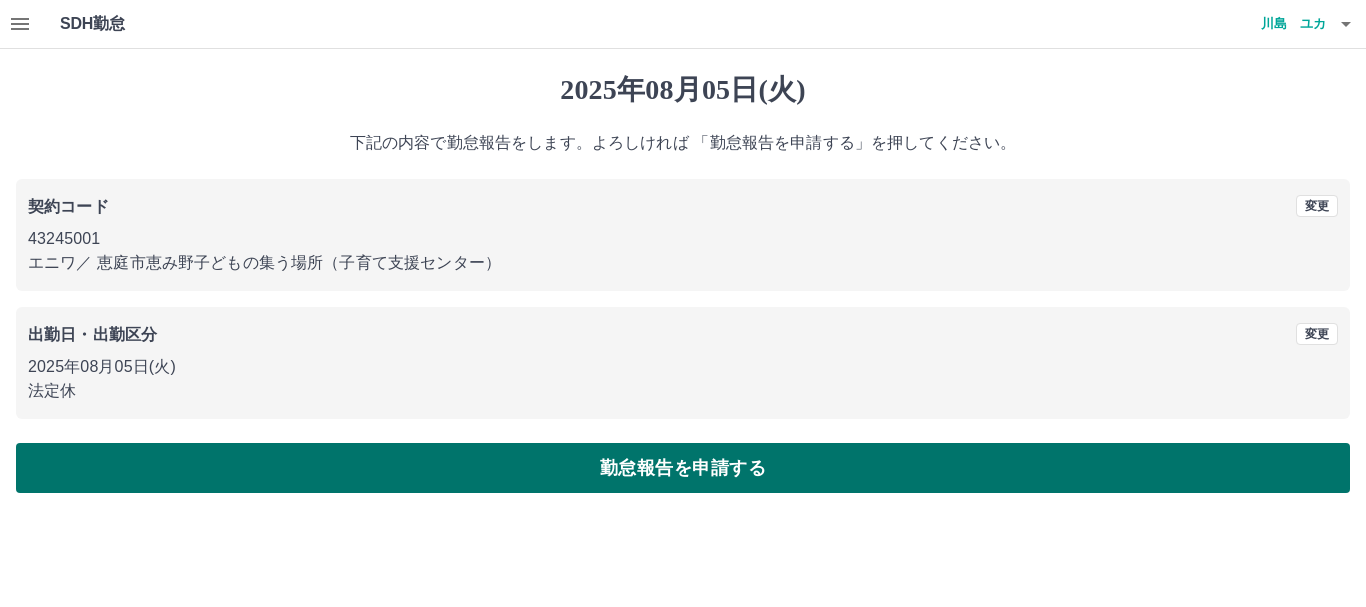 click on "勤怠報告を申請する" at bounding box center [683, 468] 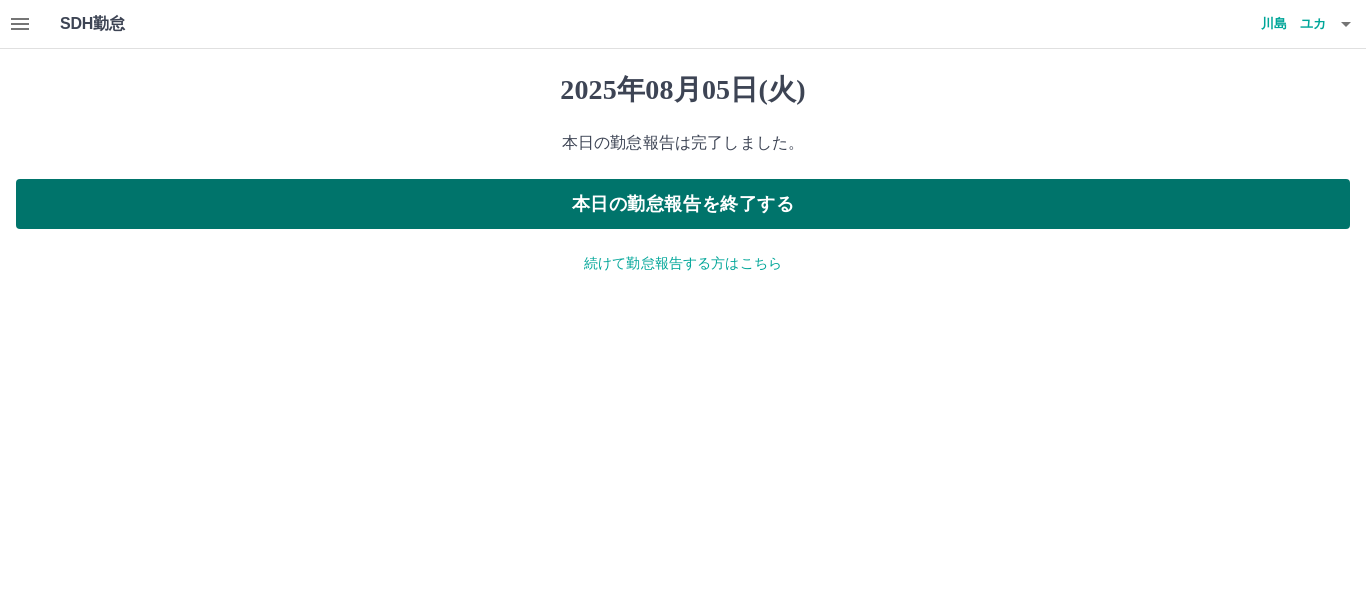 click on "本日の勤怠報告を終了する" at bounding box center [683, 204] 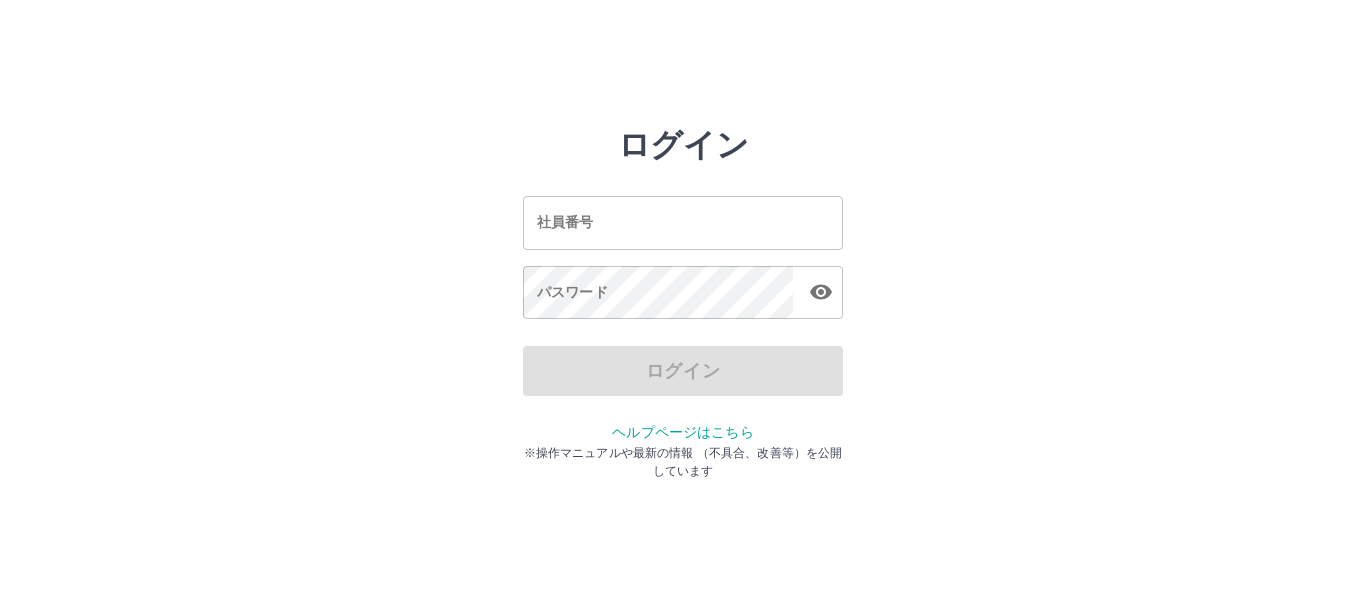 scroll, scrollTop: 0, scrollLeft: 0, axis: both 